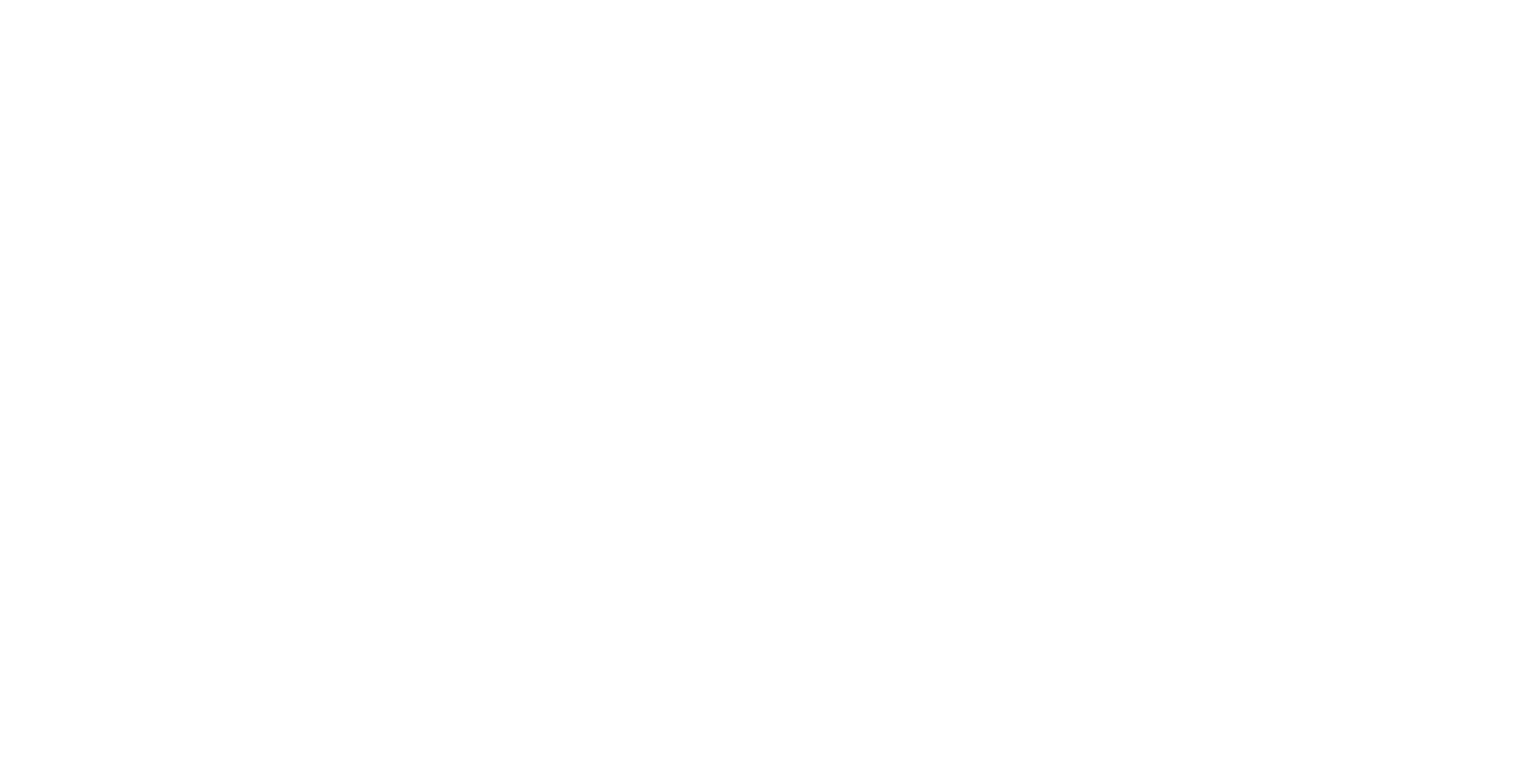 scroll, scrollTop: 0, scrollLeft: 0, axis: both 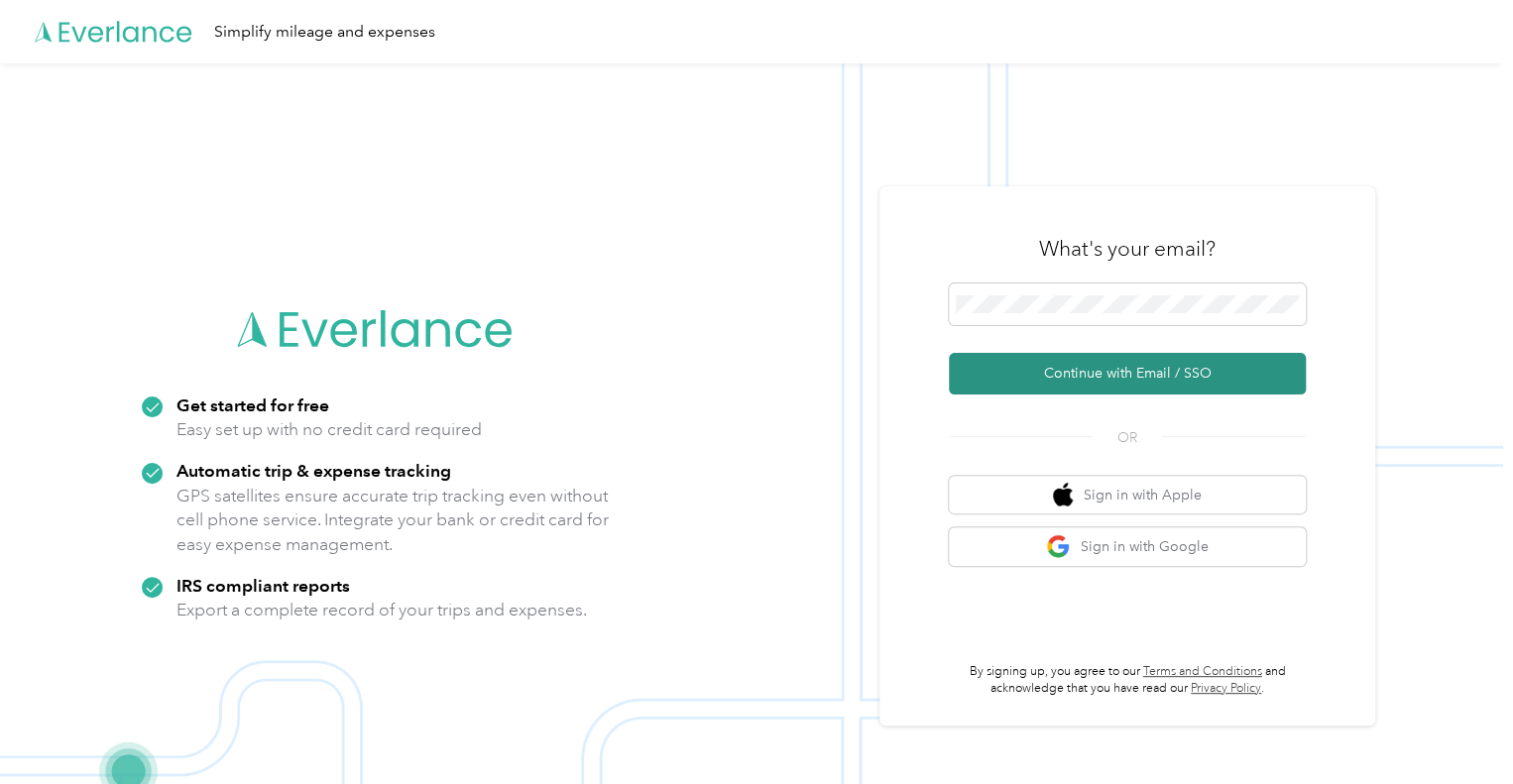 click on "Continue with Email / SSO" at bounding box center [1127, 374] 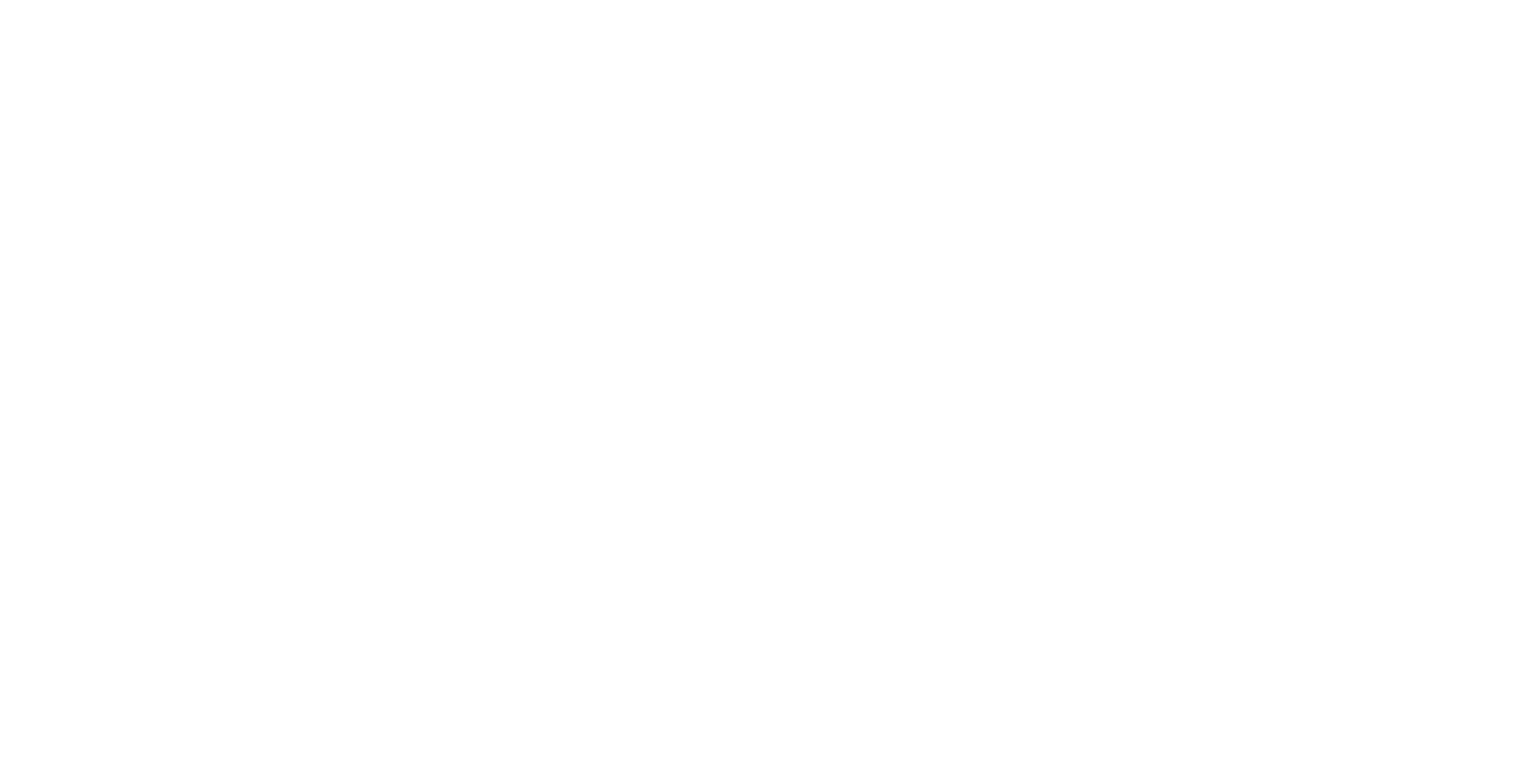 scroll, scrollTop: 0, scrollLeft: 0, axis: both 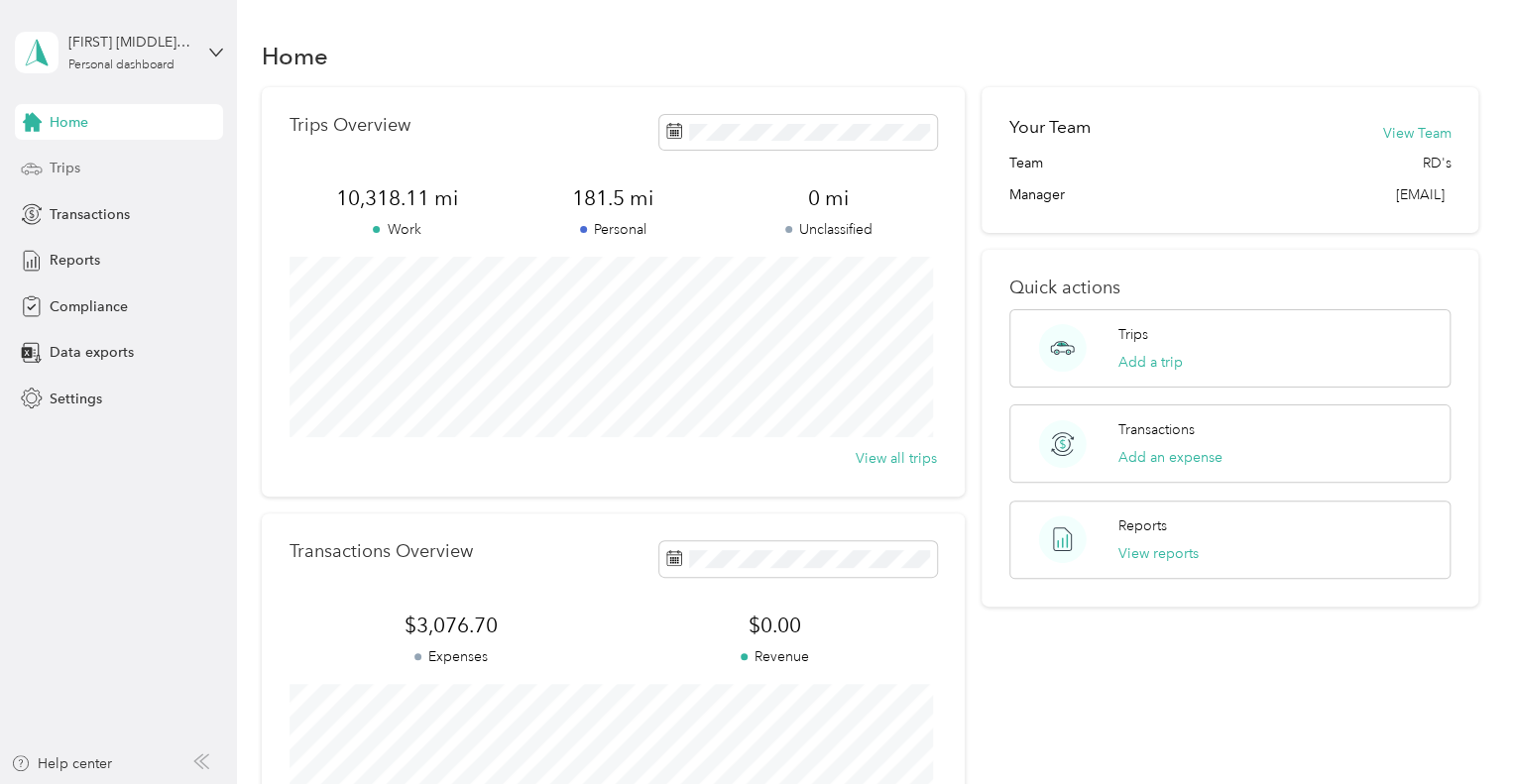 click on "Trips" at bounding box center [64, 168] 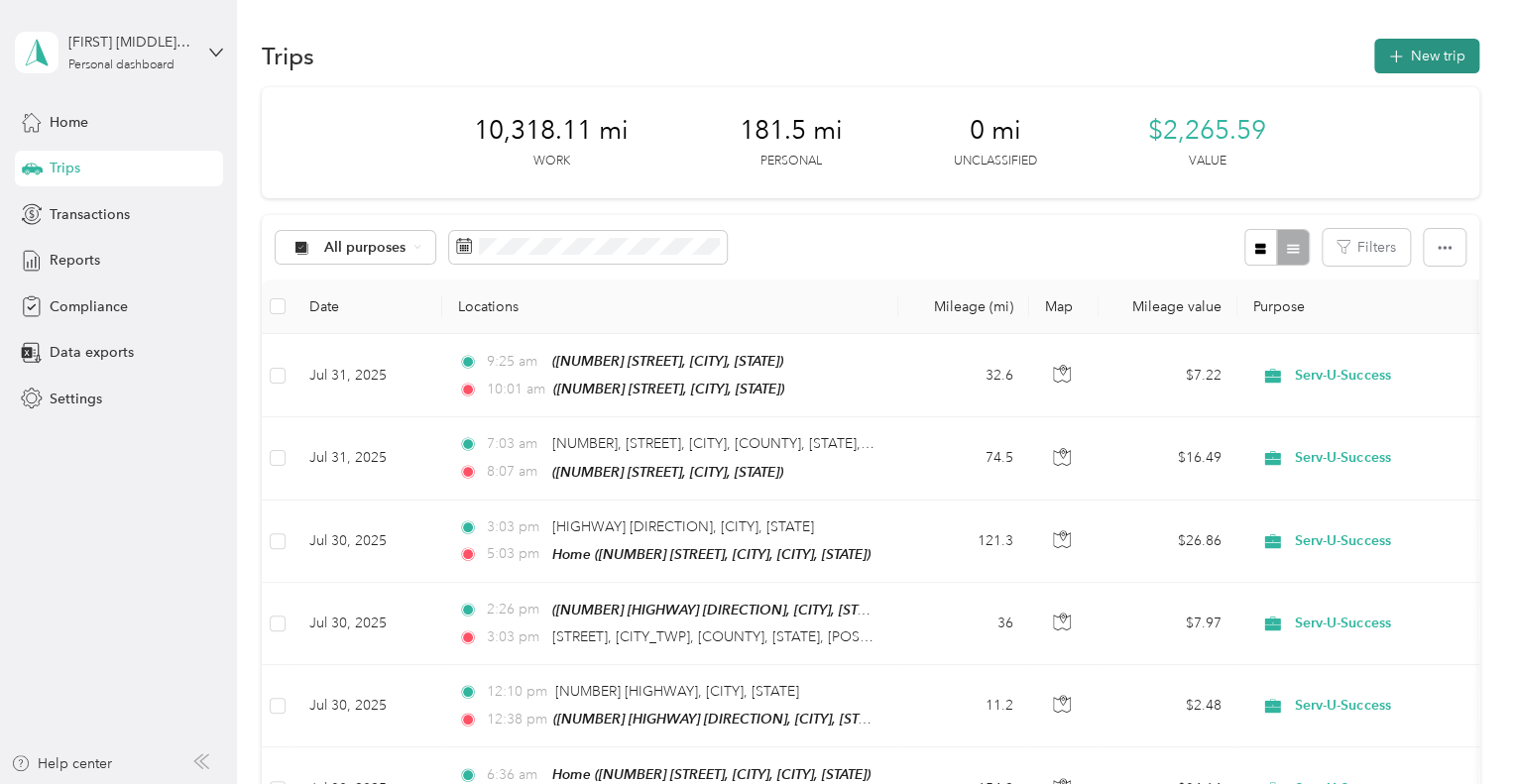 click on "New trip" at bounding box center [1427, 56] 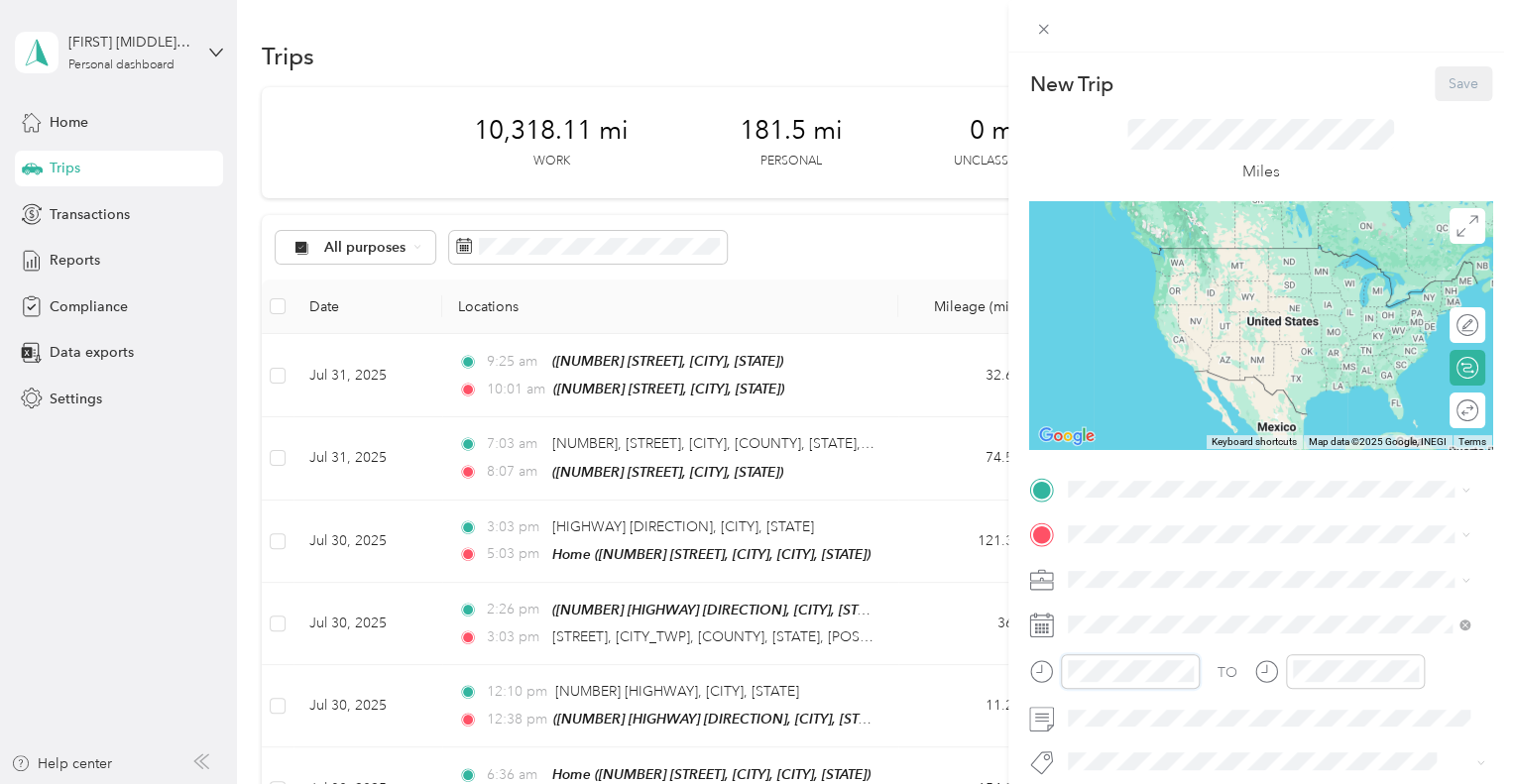 scroll, scrollTop: 119, scrollLeft: 0, axis: vertical 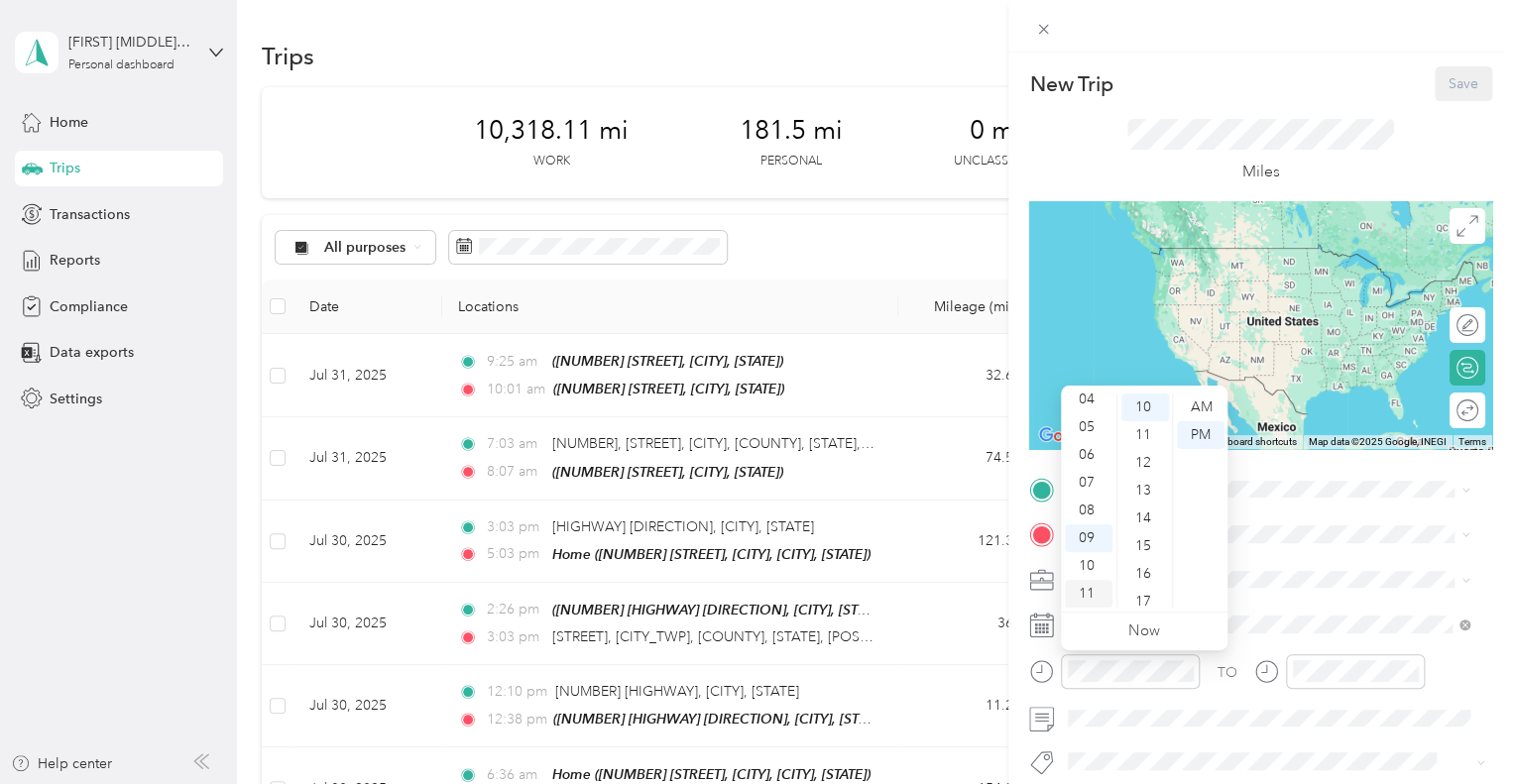 click on "11" at bounding box center (1089, 594) 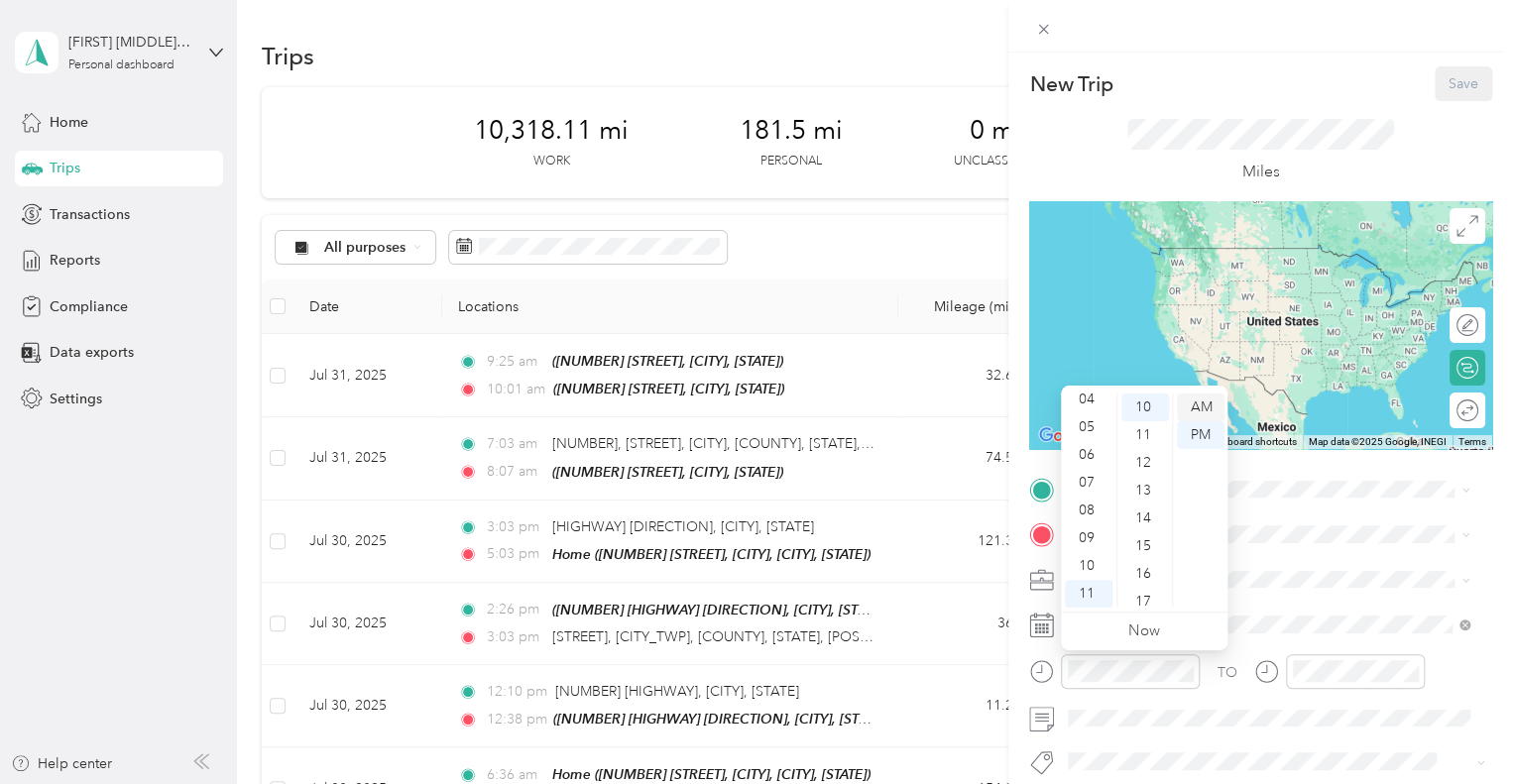click on "AM" at bounding box center [1201, 407] 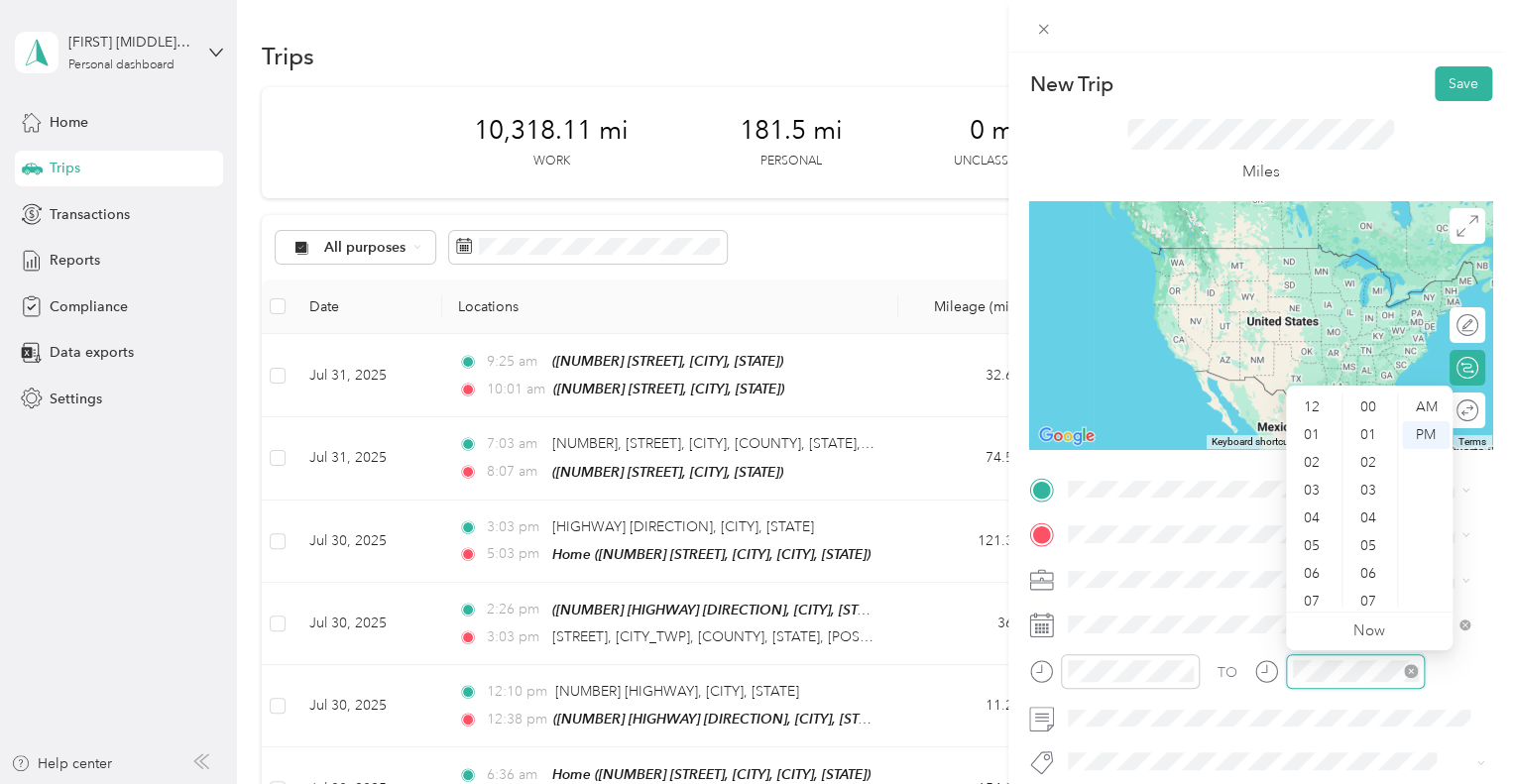 scroll, scrollTop: 278, scrollLeft: 0, axis: vertical 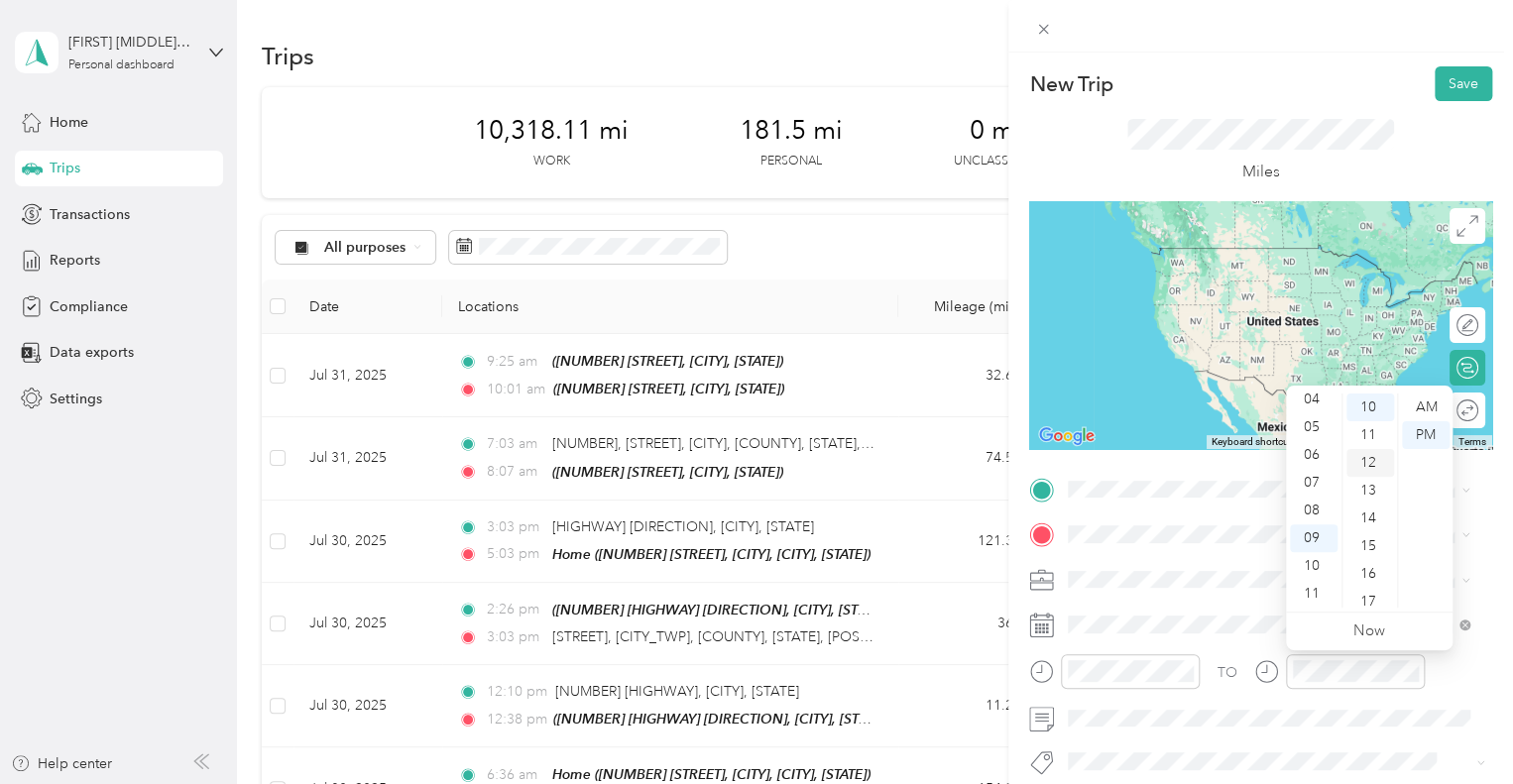click on "12" at bounding box center [1370, 463] 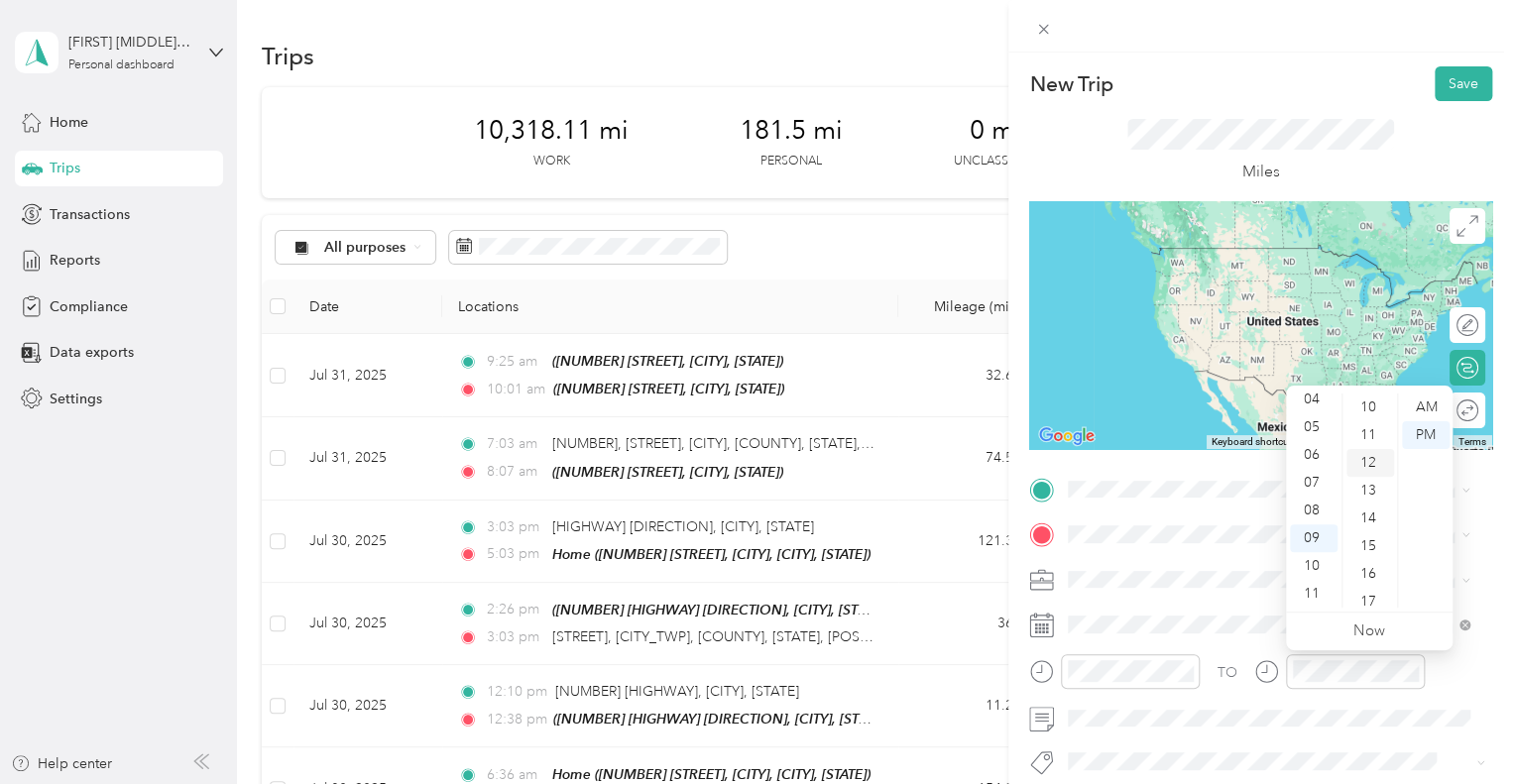 scroll, scrollTop: 333, scrollLeft: 0, axis: vertical 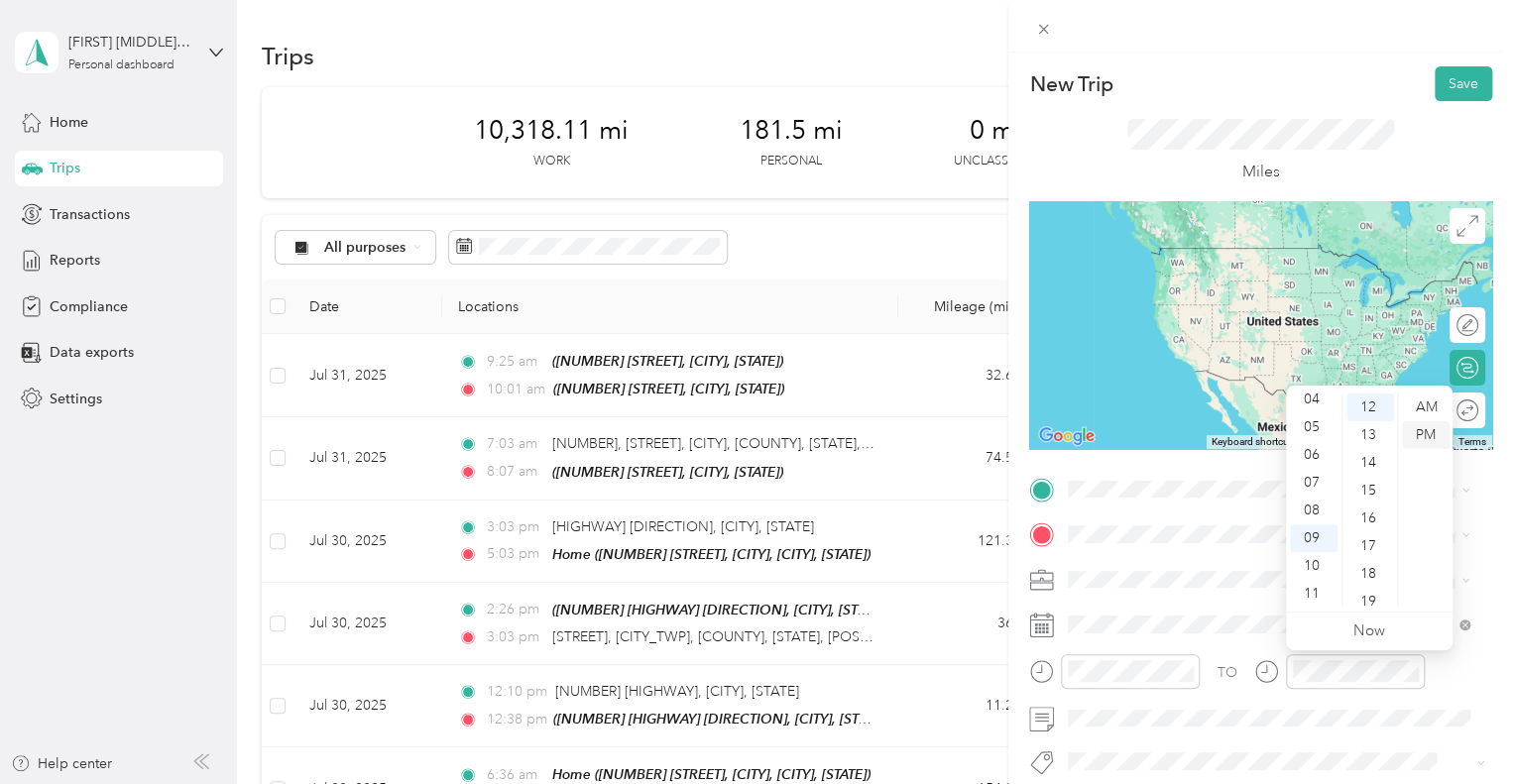 click on "PM" at bounding box center (1426, 435) 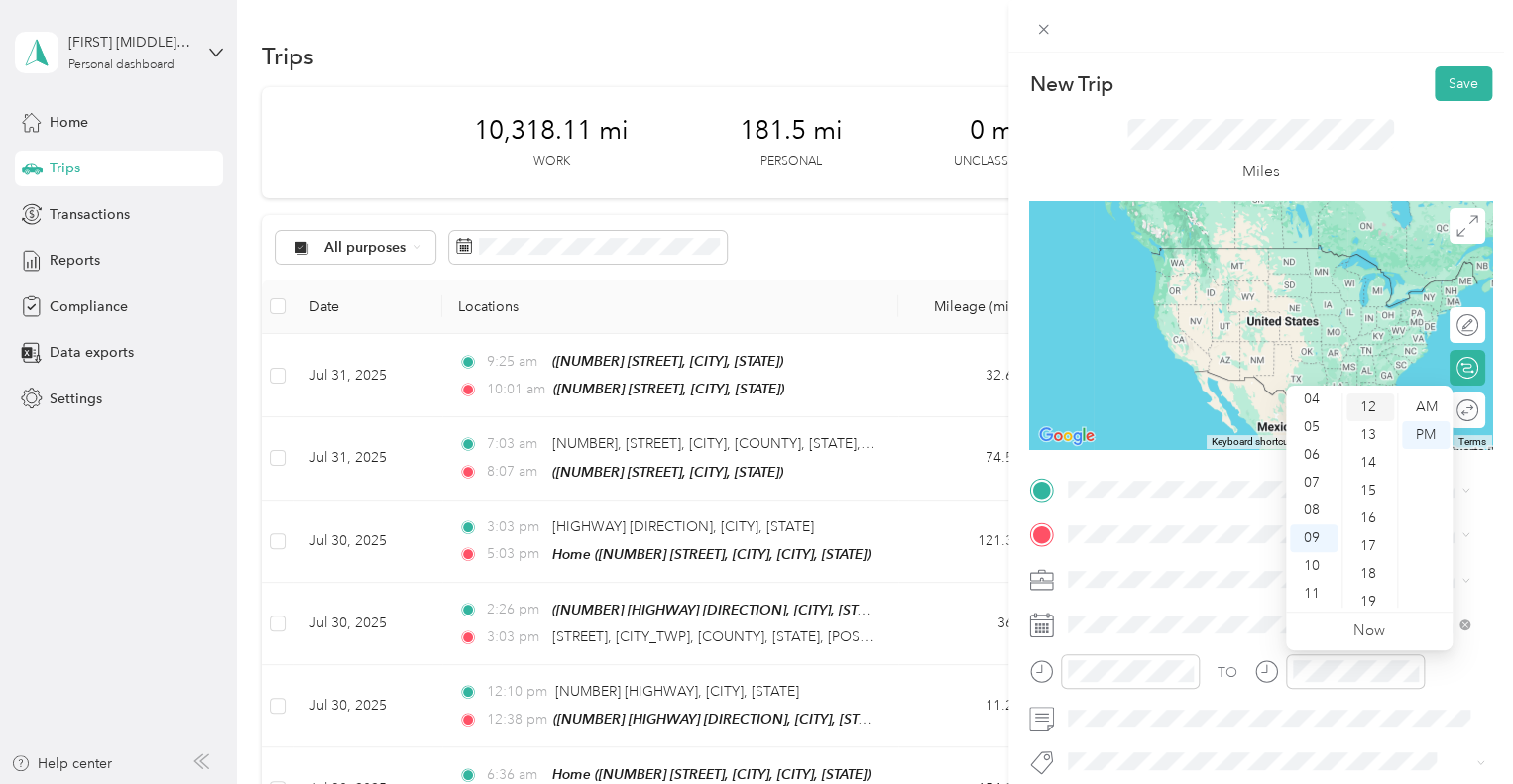 click on "12" at bounding box center [1370, 407] 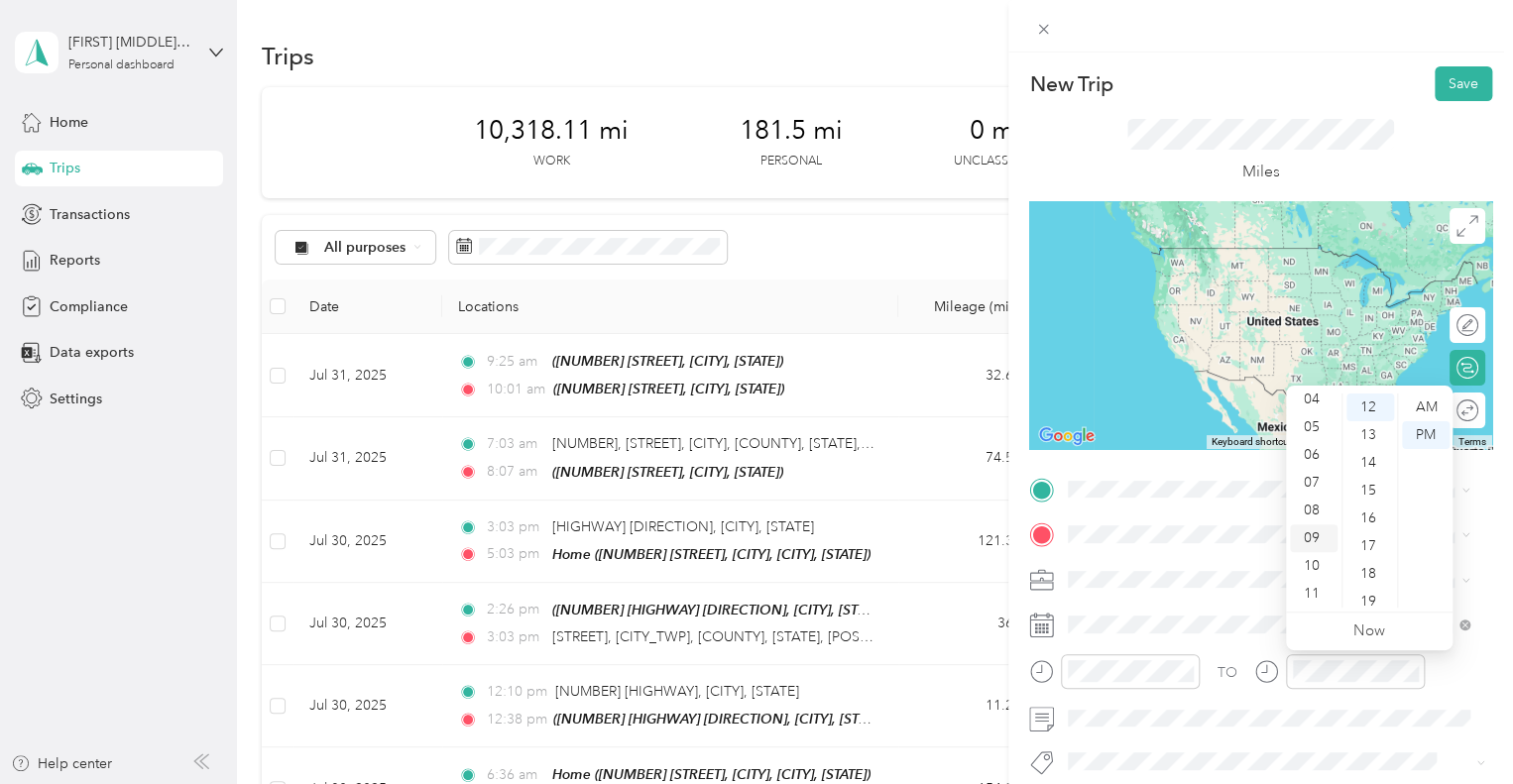 scroll, scrollTop: 0, scrollLeft: 0, axis: both 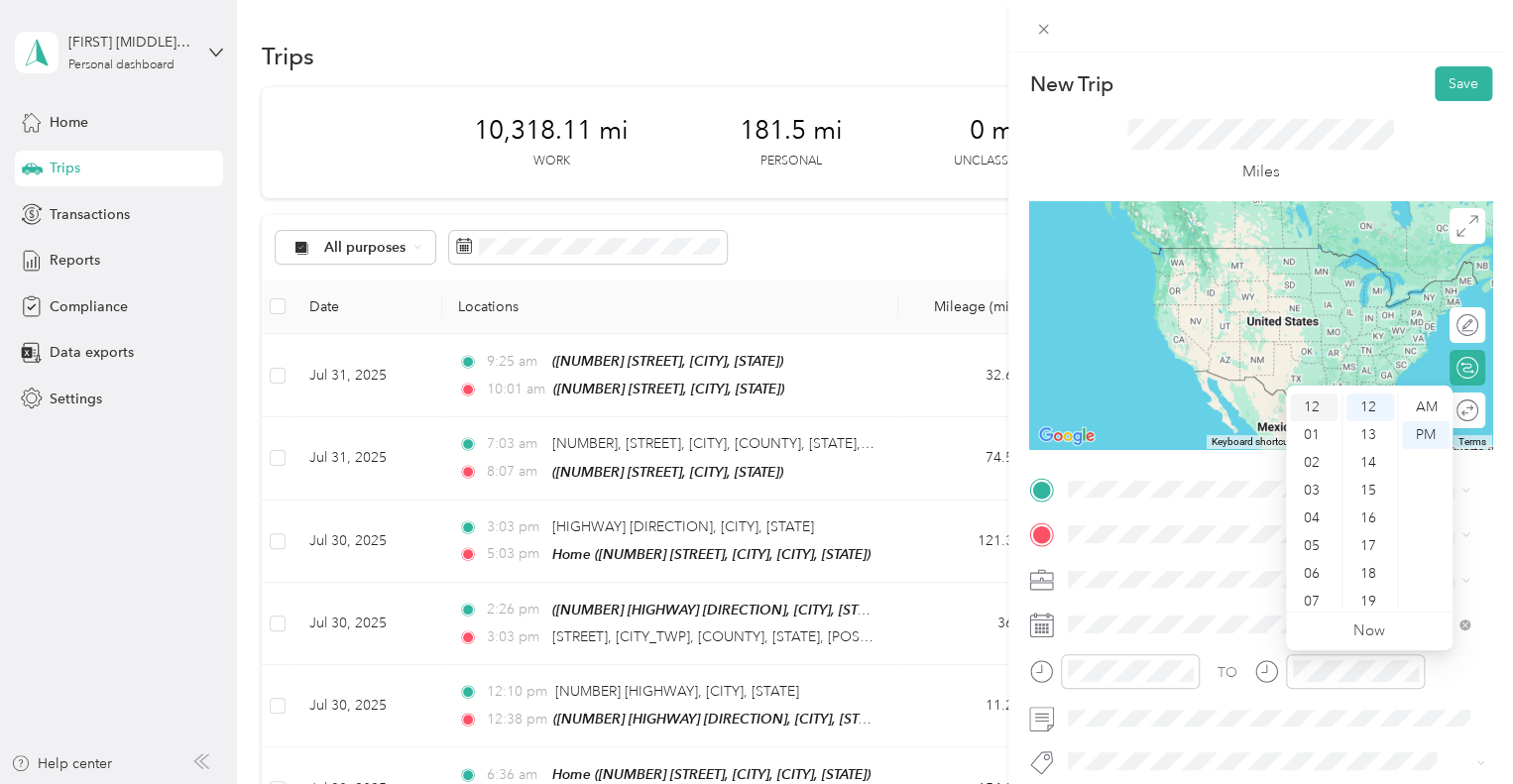 click on "12" at bounding box center (1314, 407) 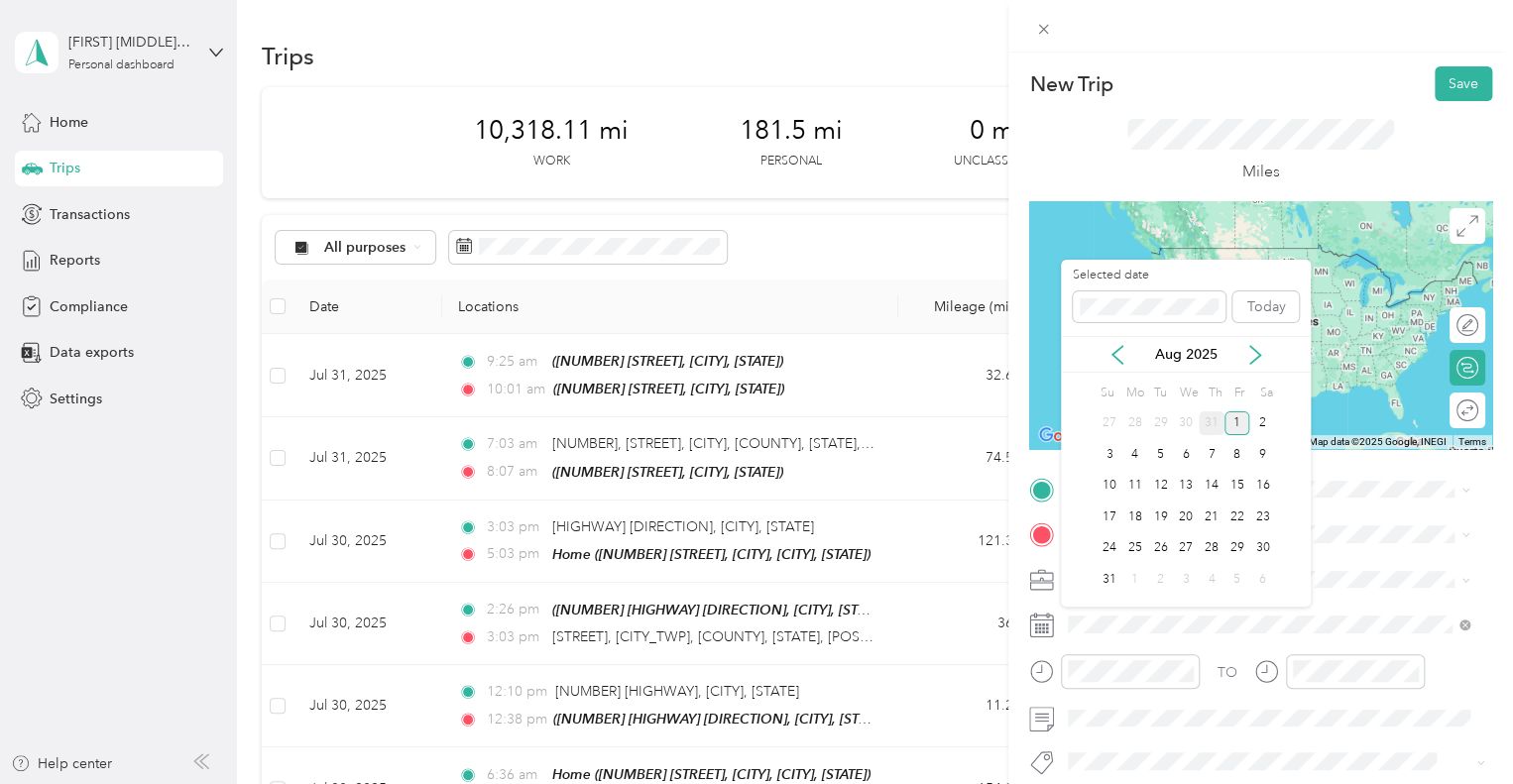 click on "31" at bounding box center [1212, 423] 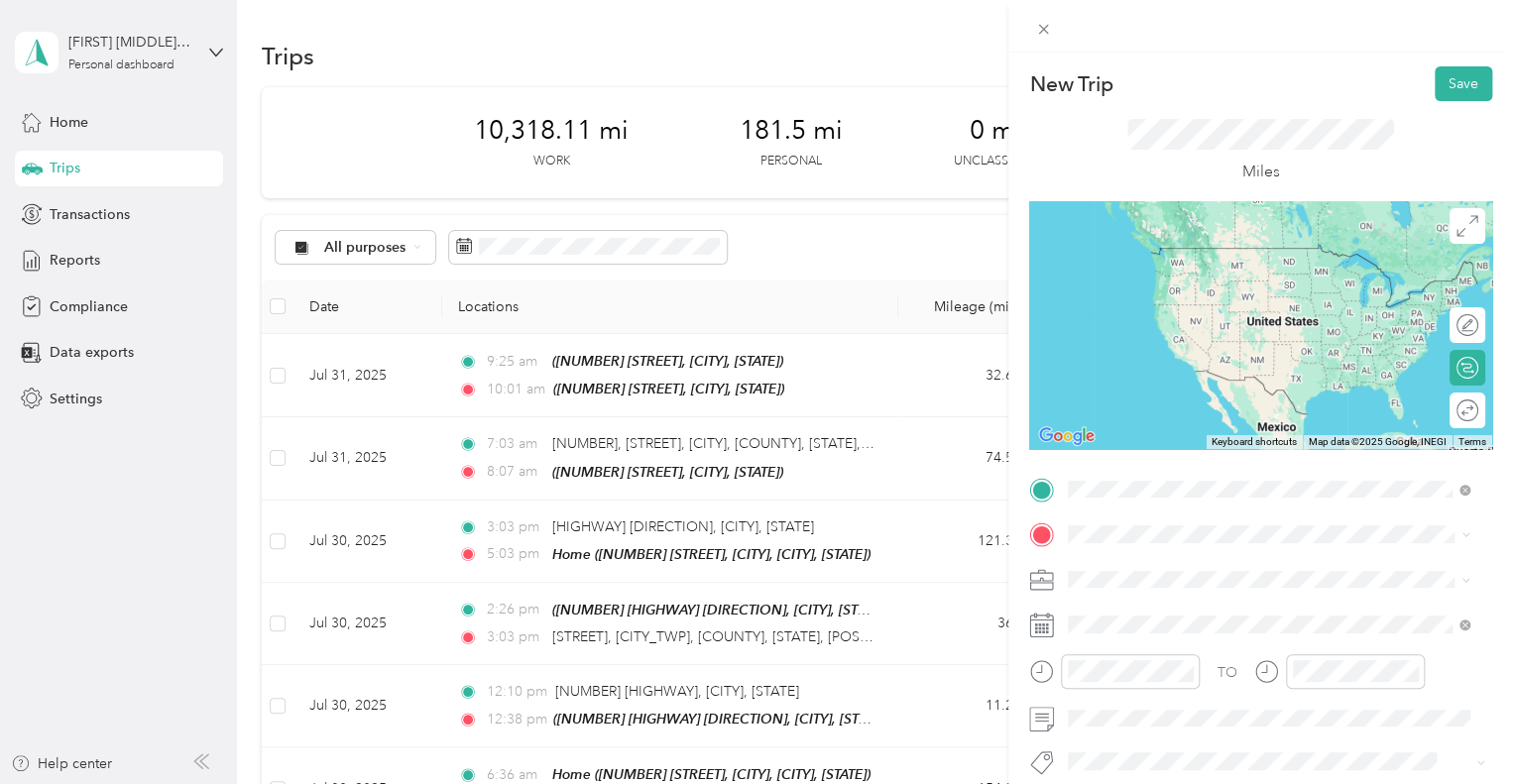click on "TEAM" at bounding box center (1136, 571) 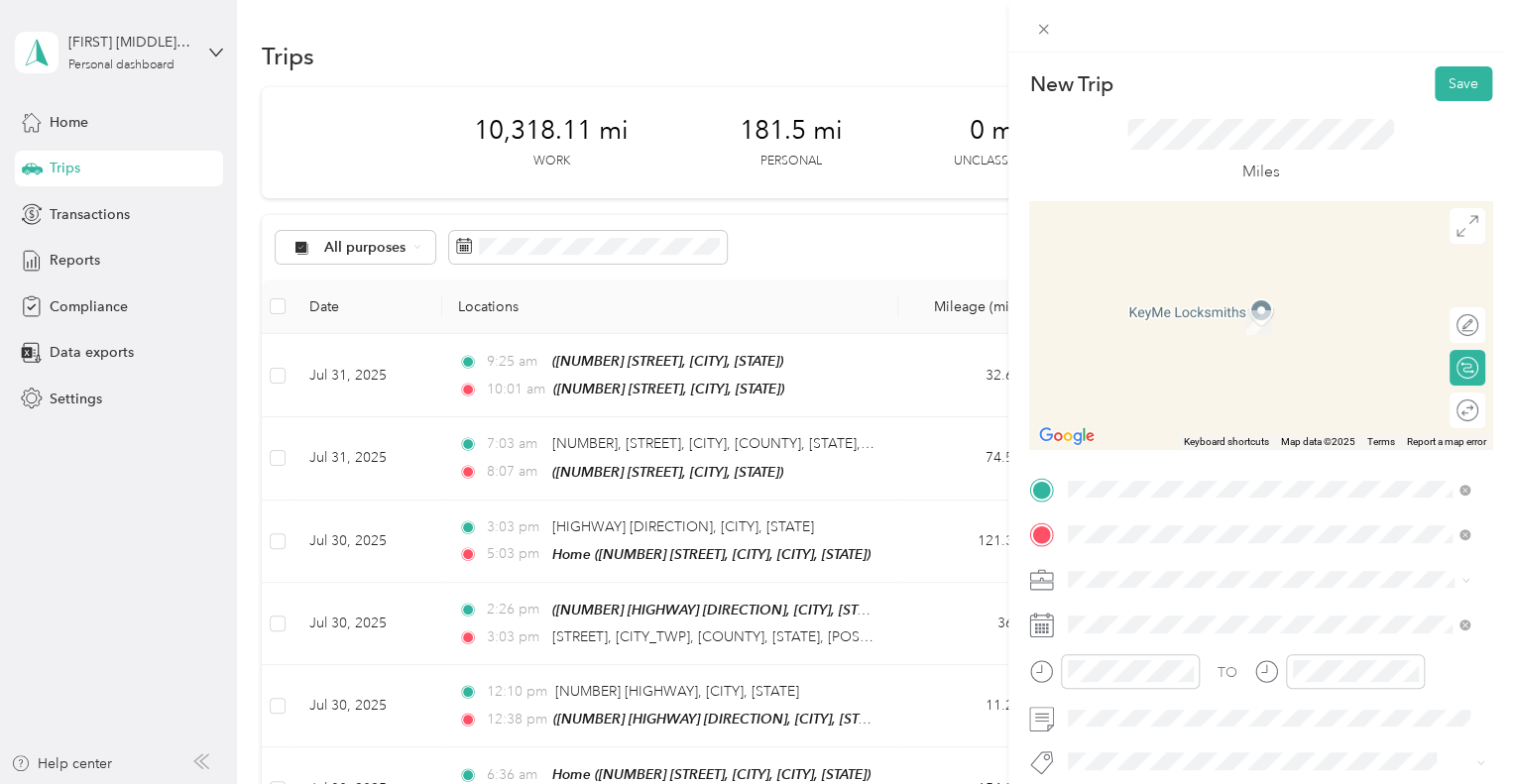 click on "[NUMBER] [STREET], [POSTAL_CODE], [CITY], [STATE], [COUNTRY]" at bounding box center (1278, 402) 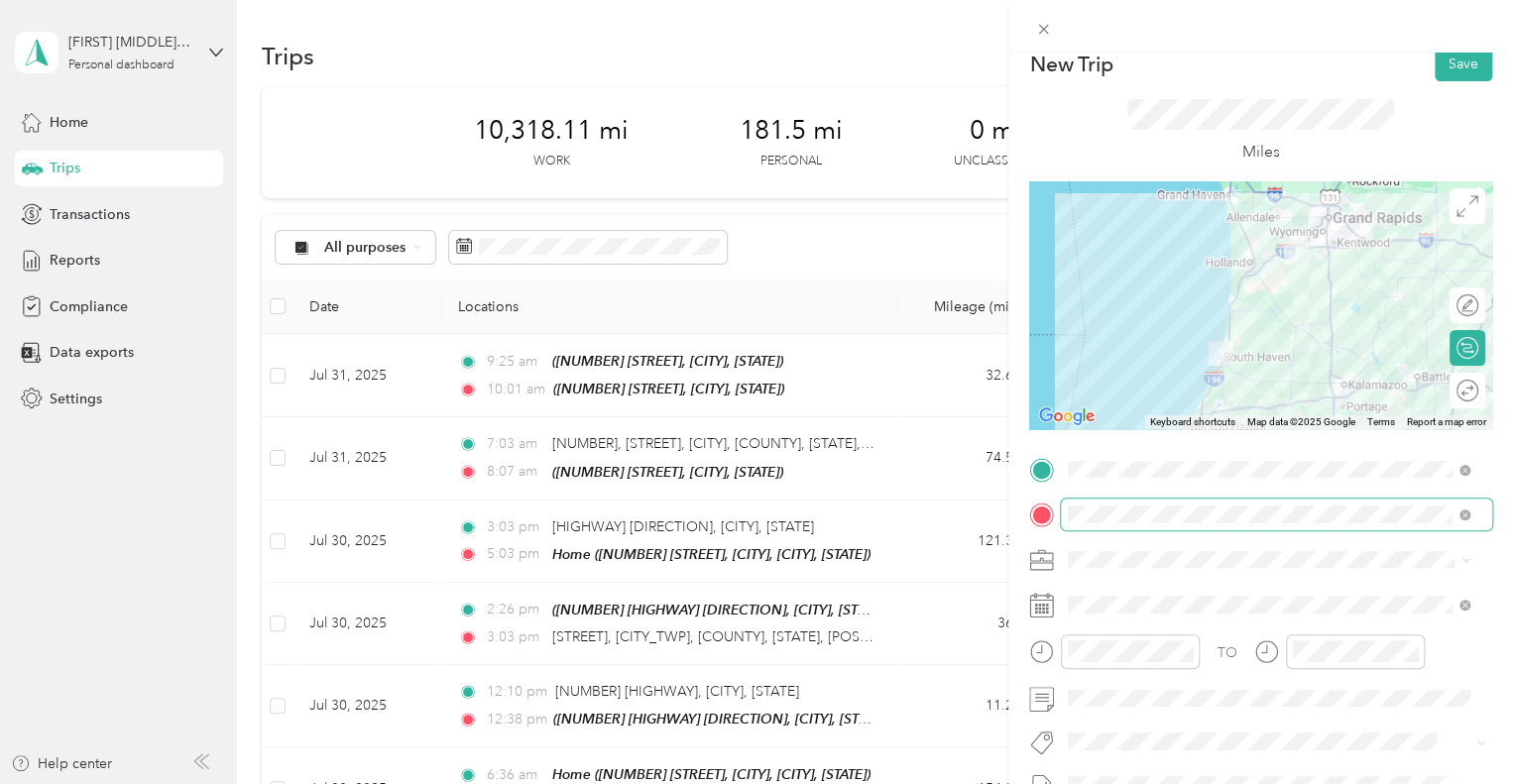 scroll, scrollTop: 0, scrollLeft: 0, axis: both 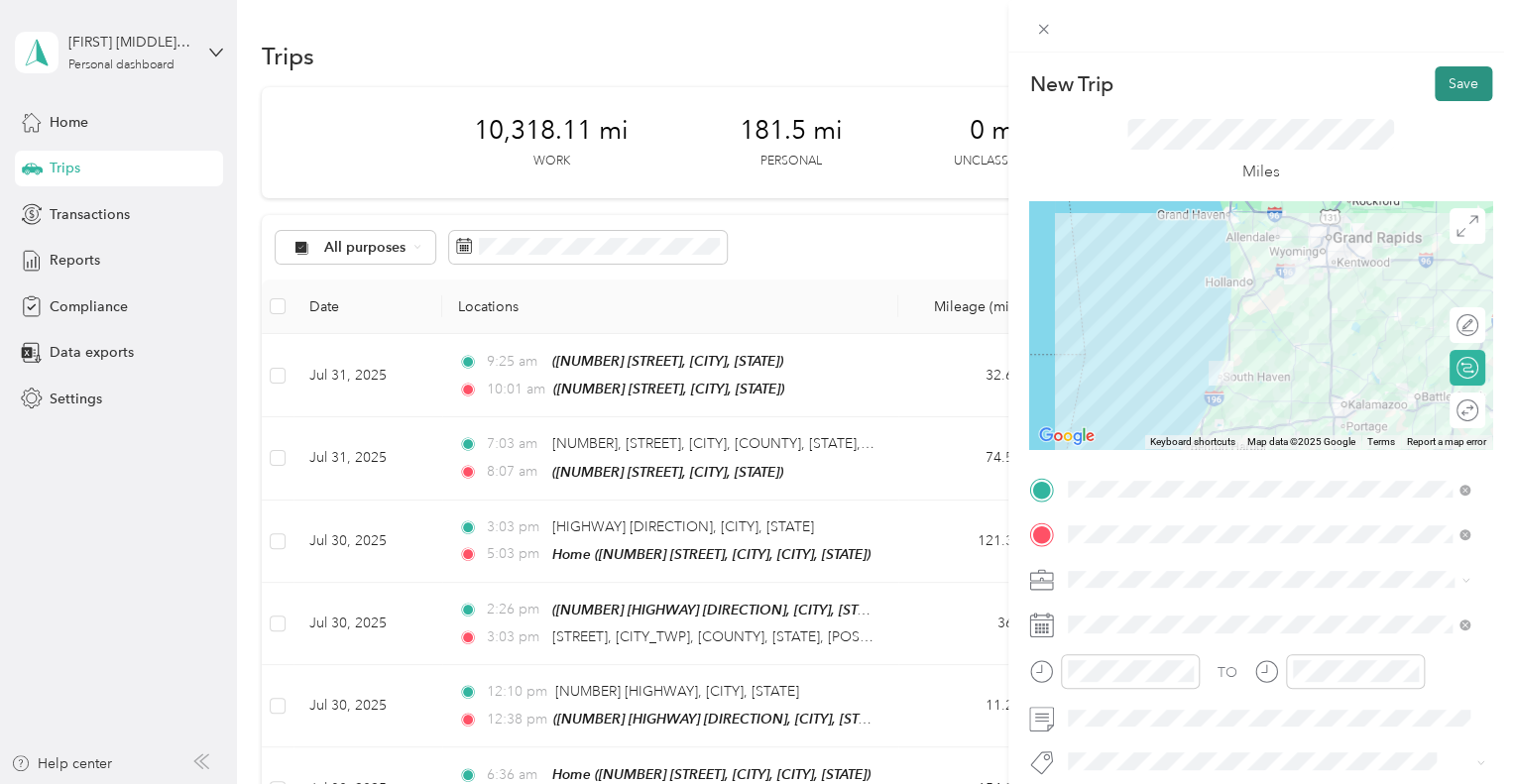 click on "Save" at bounding box center [1463, 83] 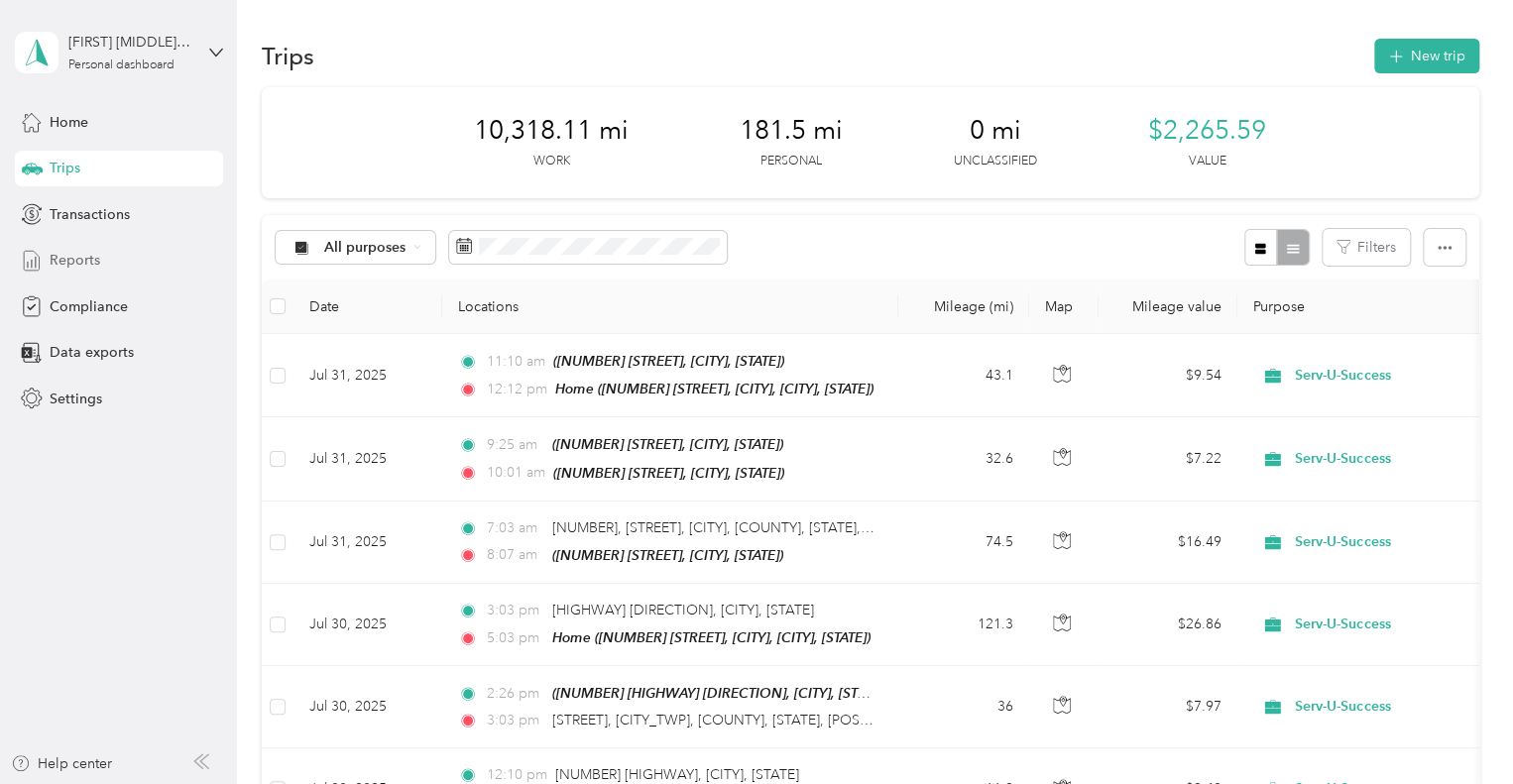 click on "Reports" at bounding box center (119, 261) 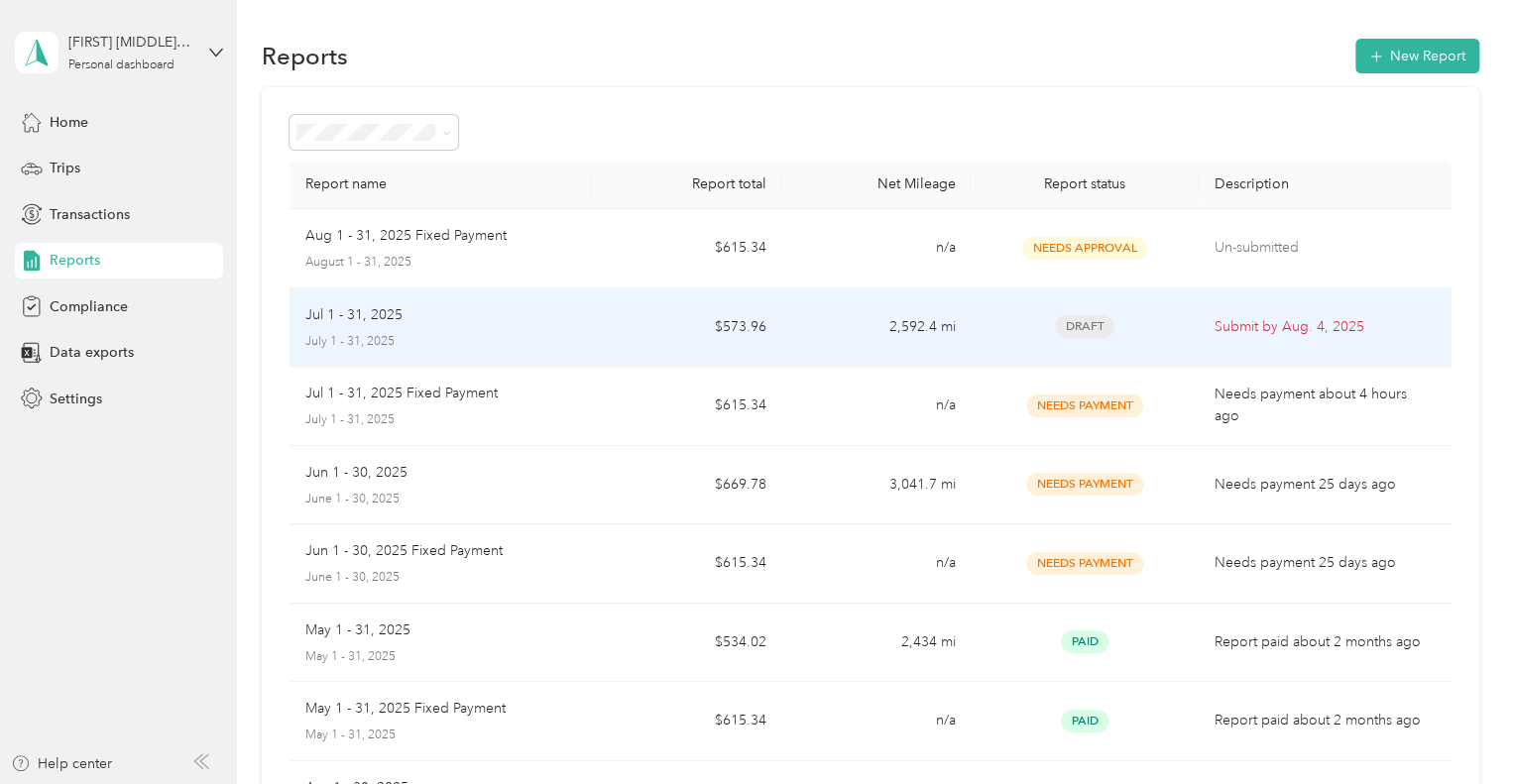 click on "Submit  by   Aug. 4, 2025" at bounding box center (1325, 327) 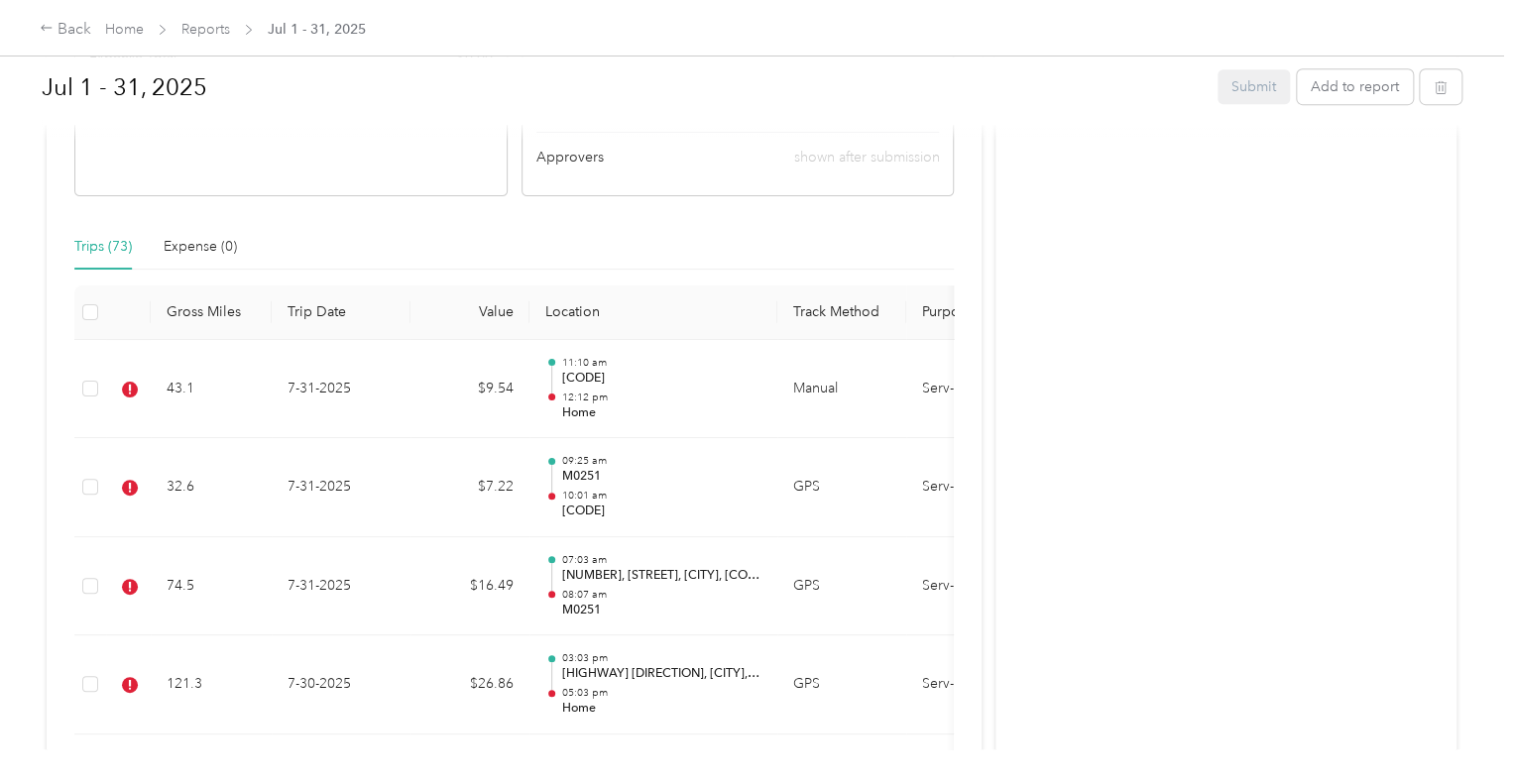 scroll, scrollTop: 496, scrollLeft: 0, axis: vertical 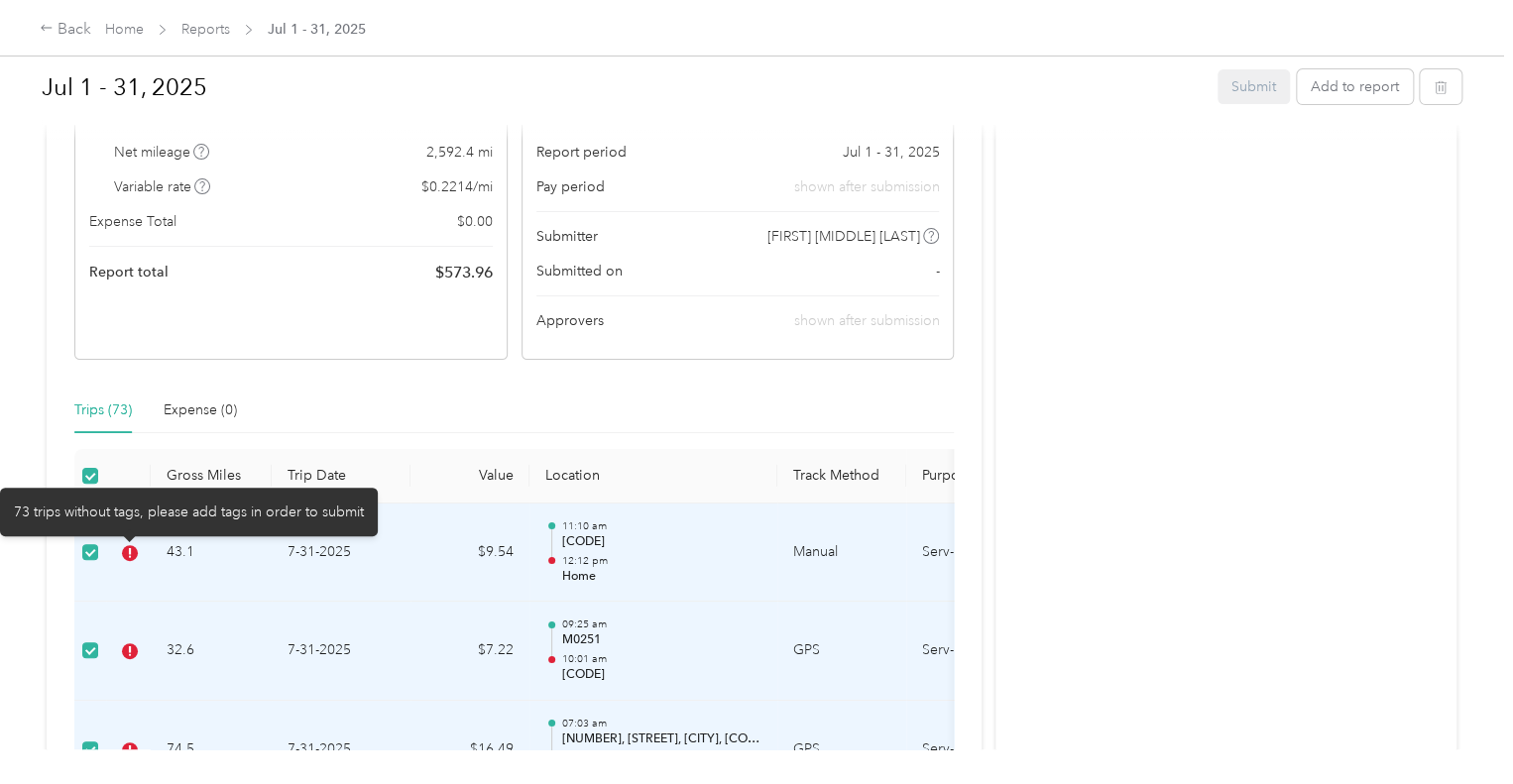 click 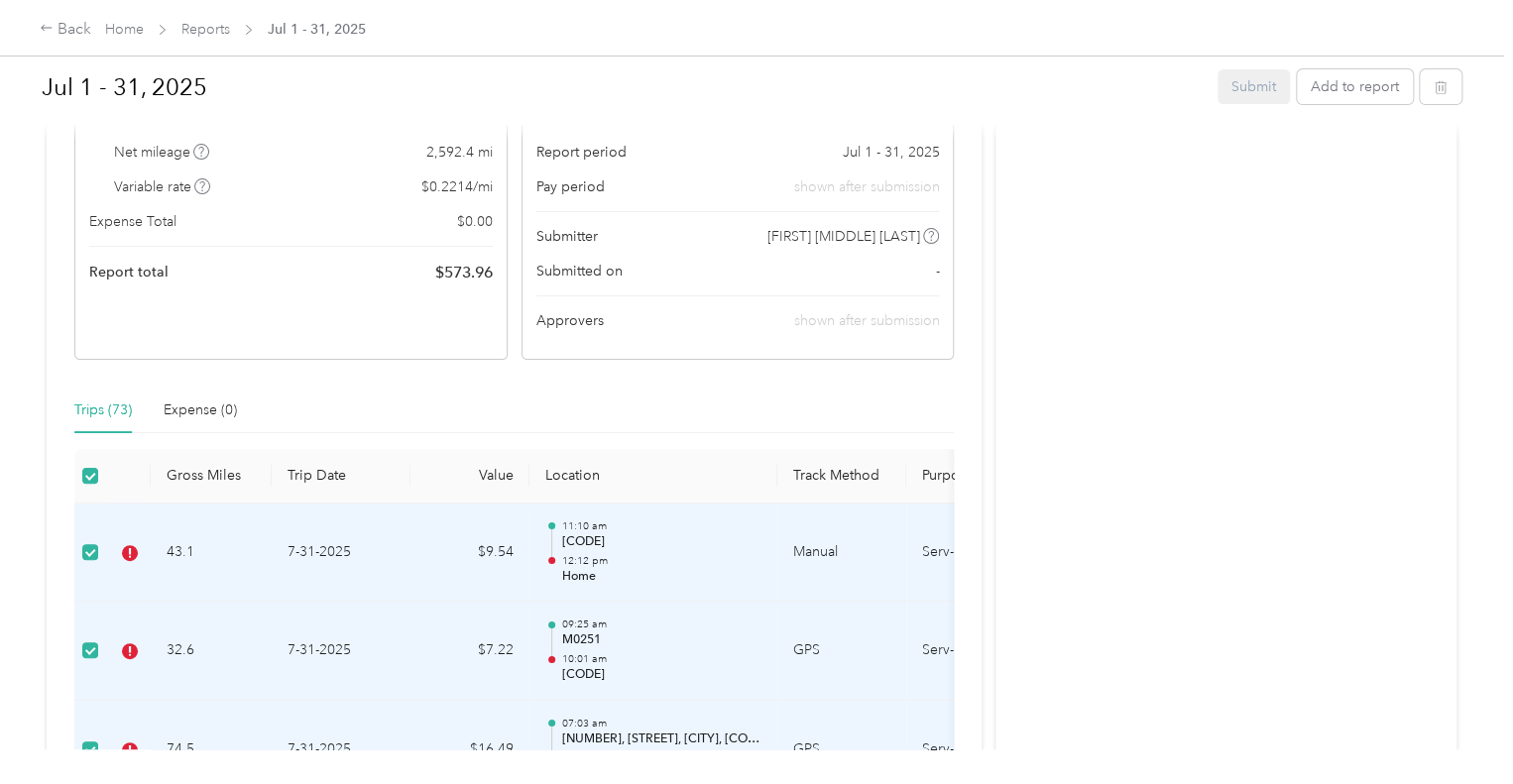 scroll, scrollTop: 0, scrollLeft: 0, axis: both 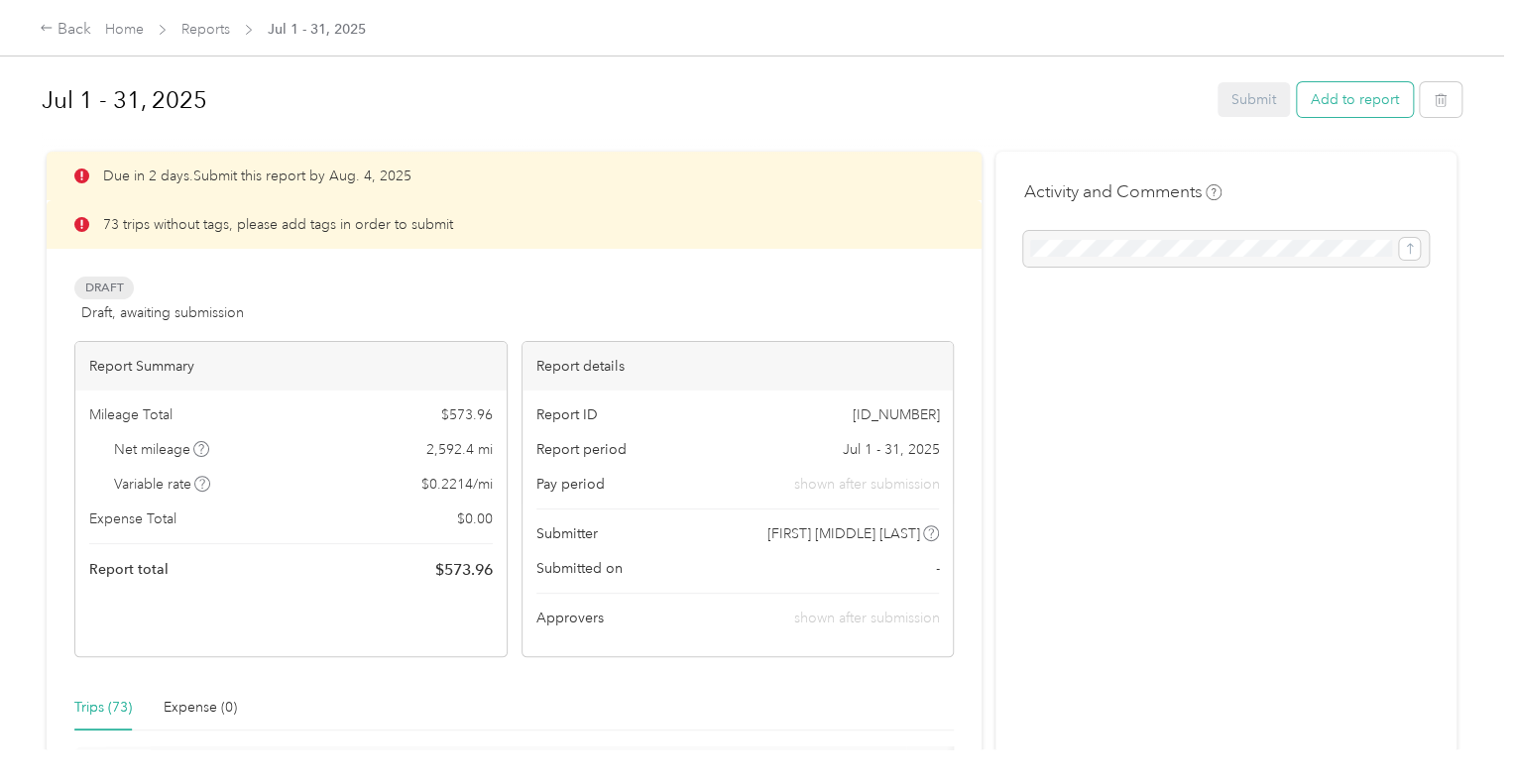 click on "Add to report" at bounding box center [1354, 99] 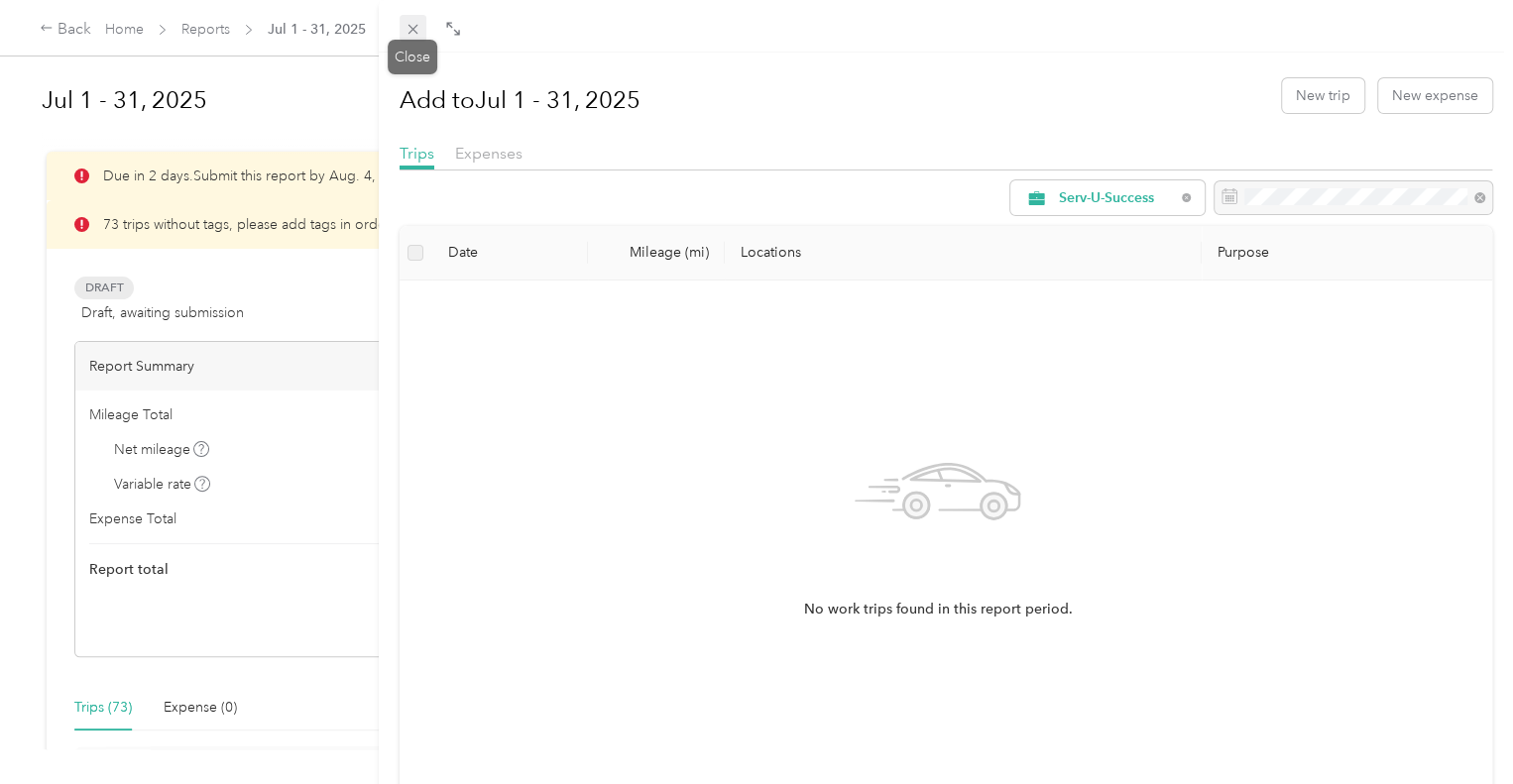 click 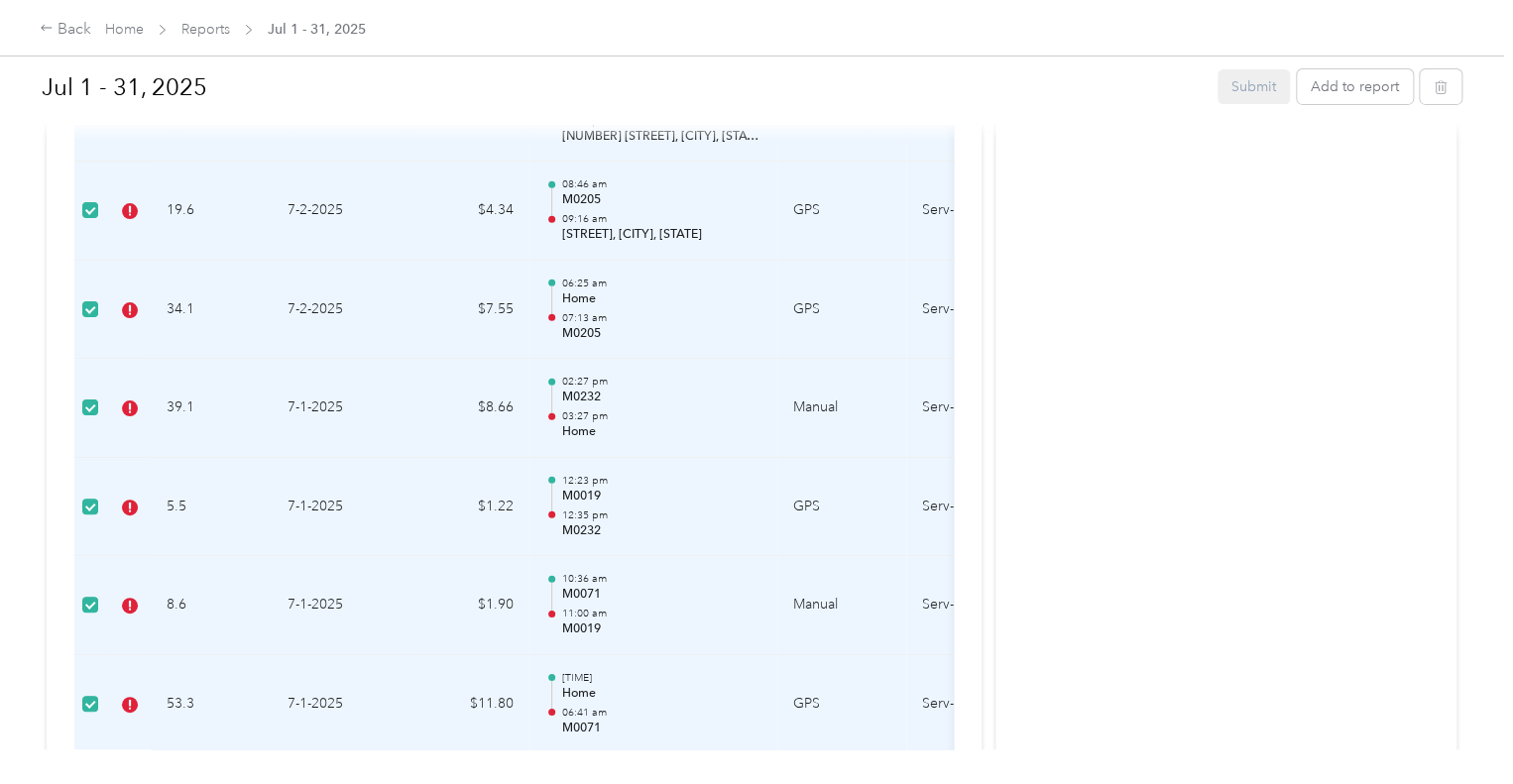 scroll, scrollTop: 7398, scrollLeft: 0, axis: vertical 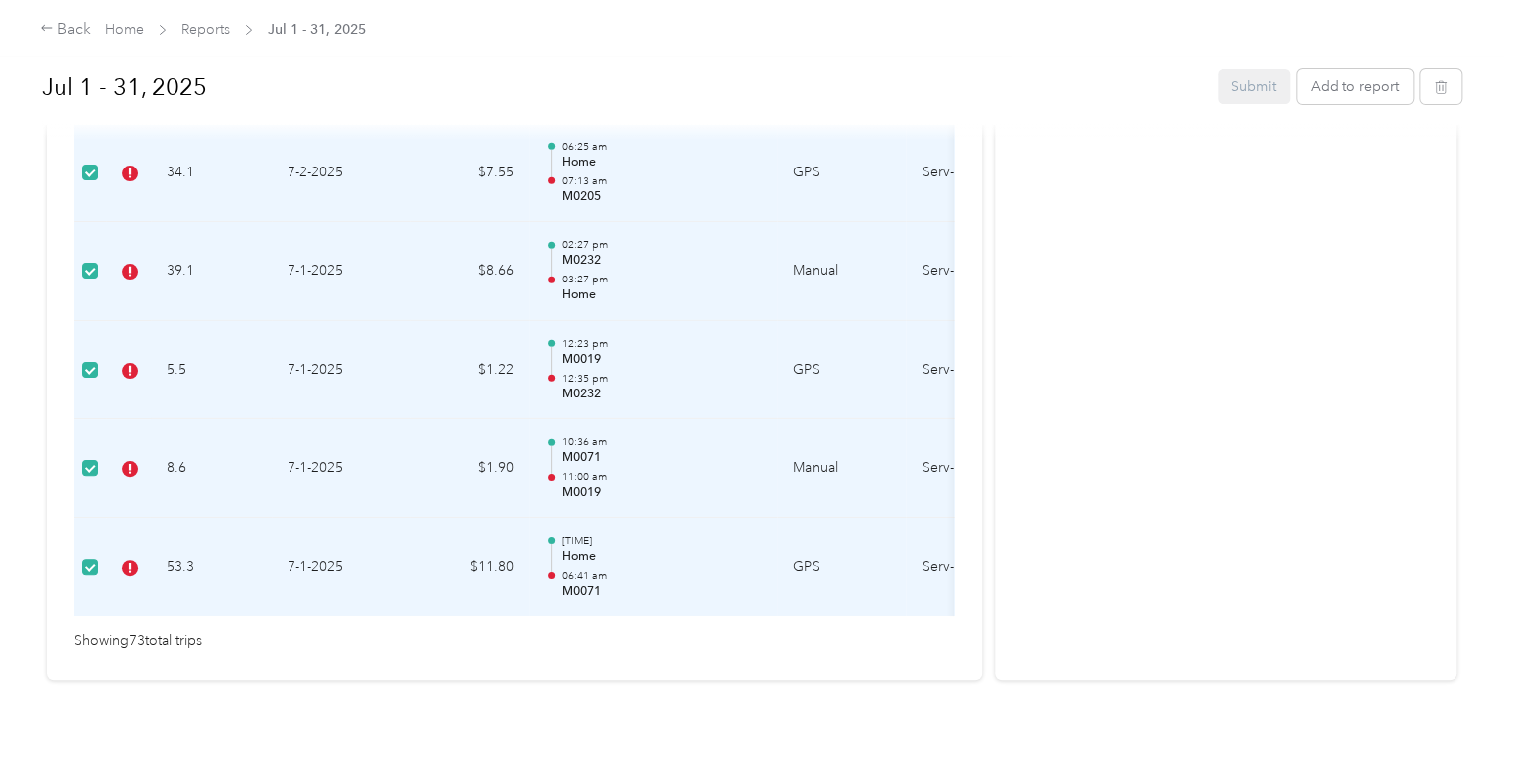 click 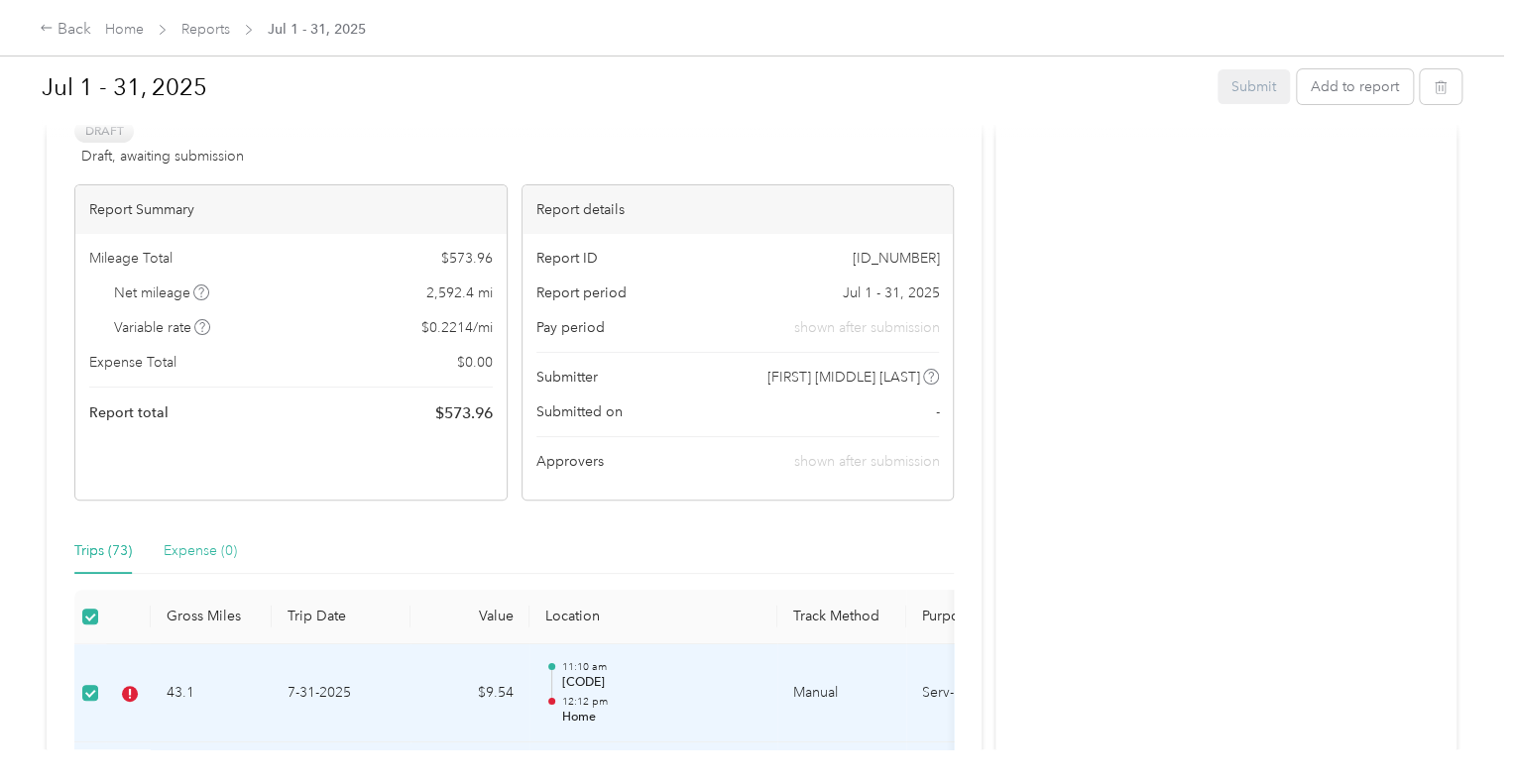 scroll, scrollTop: 99, scrollLeft: 0, axis: vertical 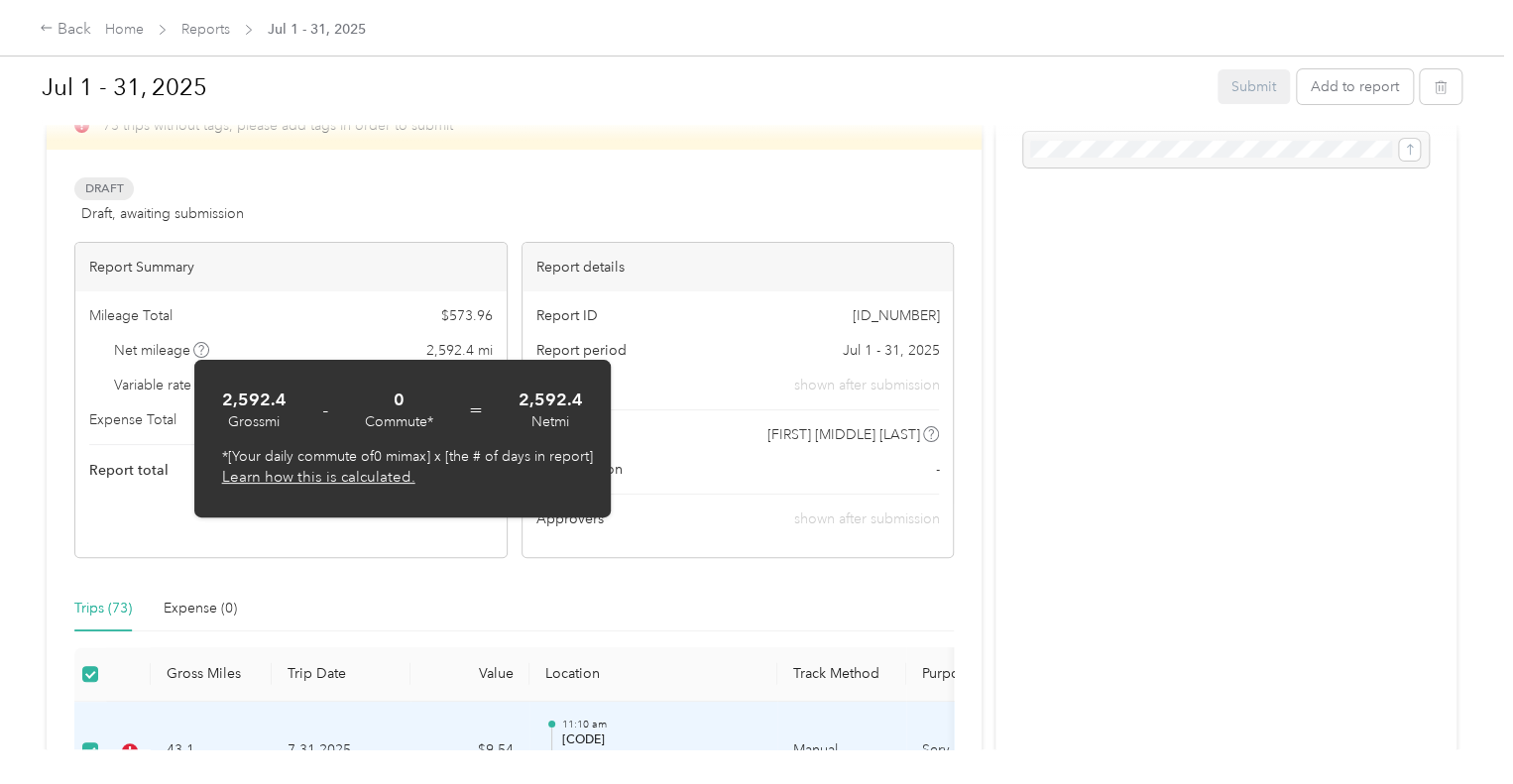 click on "Draft, awaiting submission" at bounding box center (163, 213) 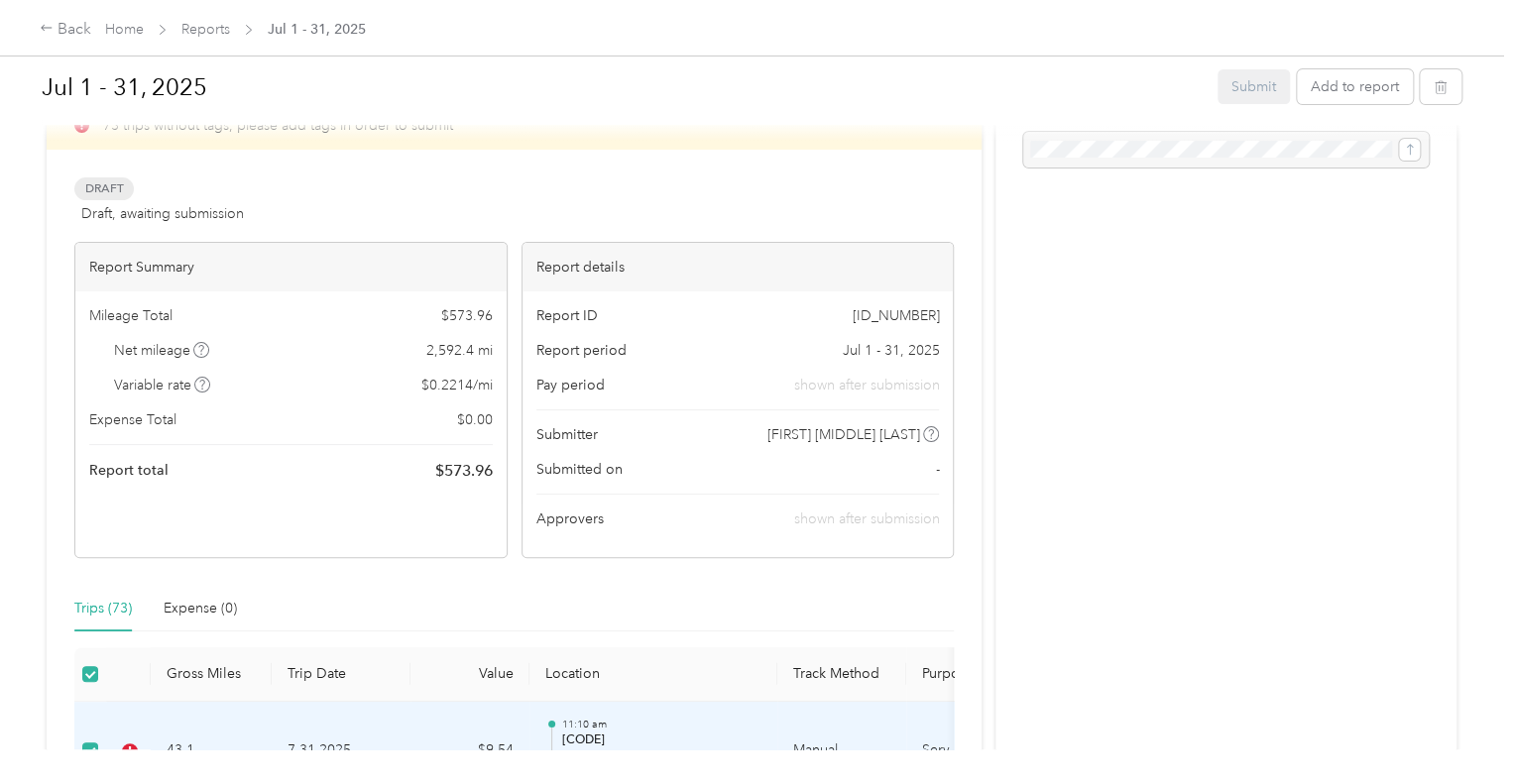 click on "Draft, awaiting submission" at bounding box center (163, 213) 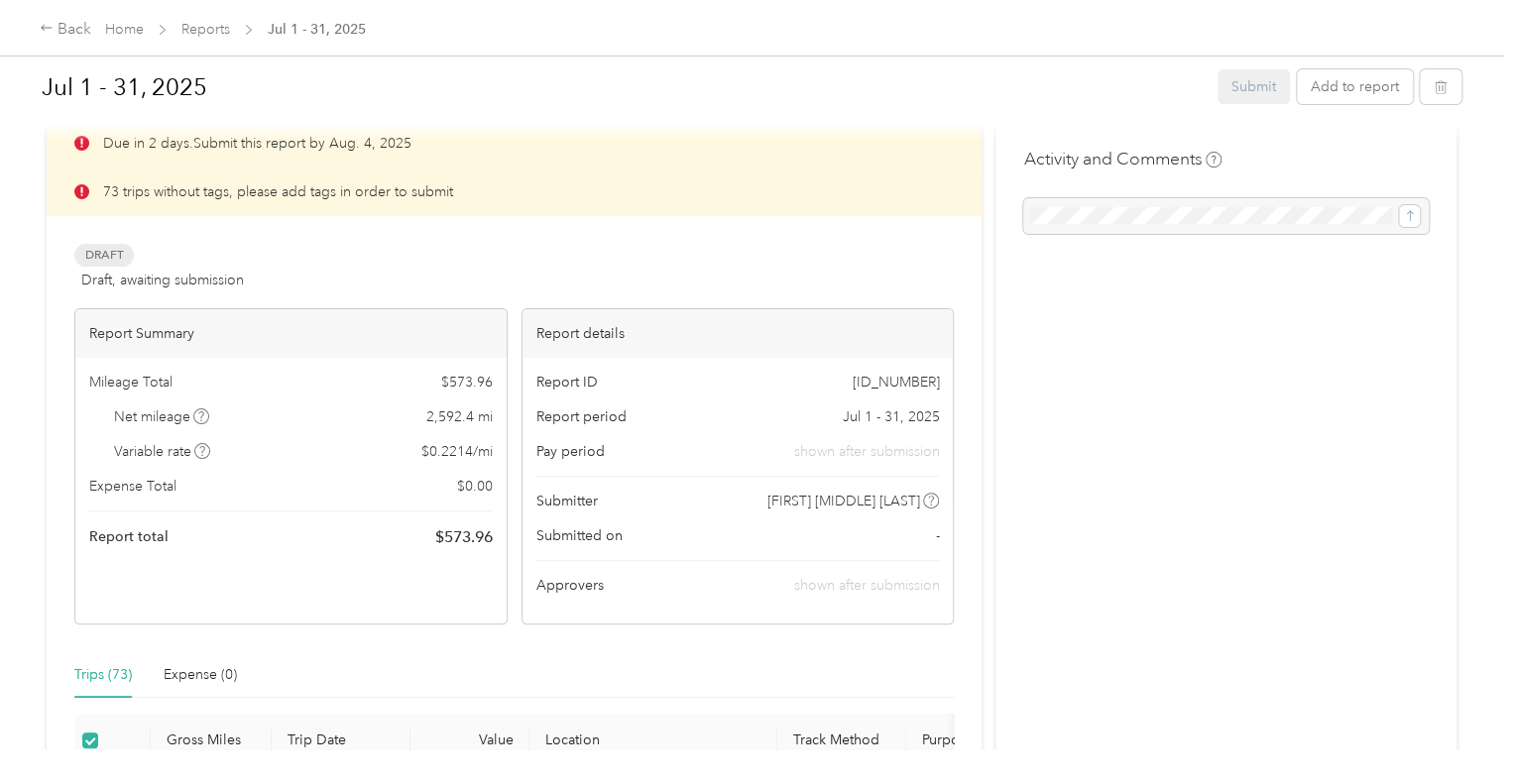 scroll, scrollTop: 0, scrollLeft: 0, axis: both 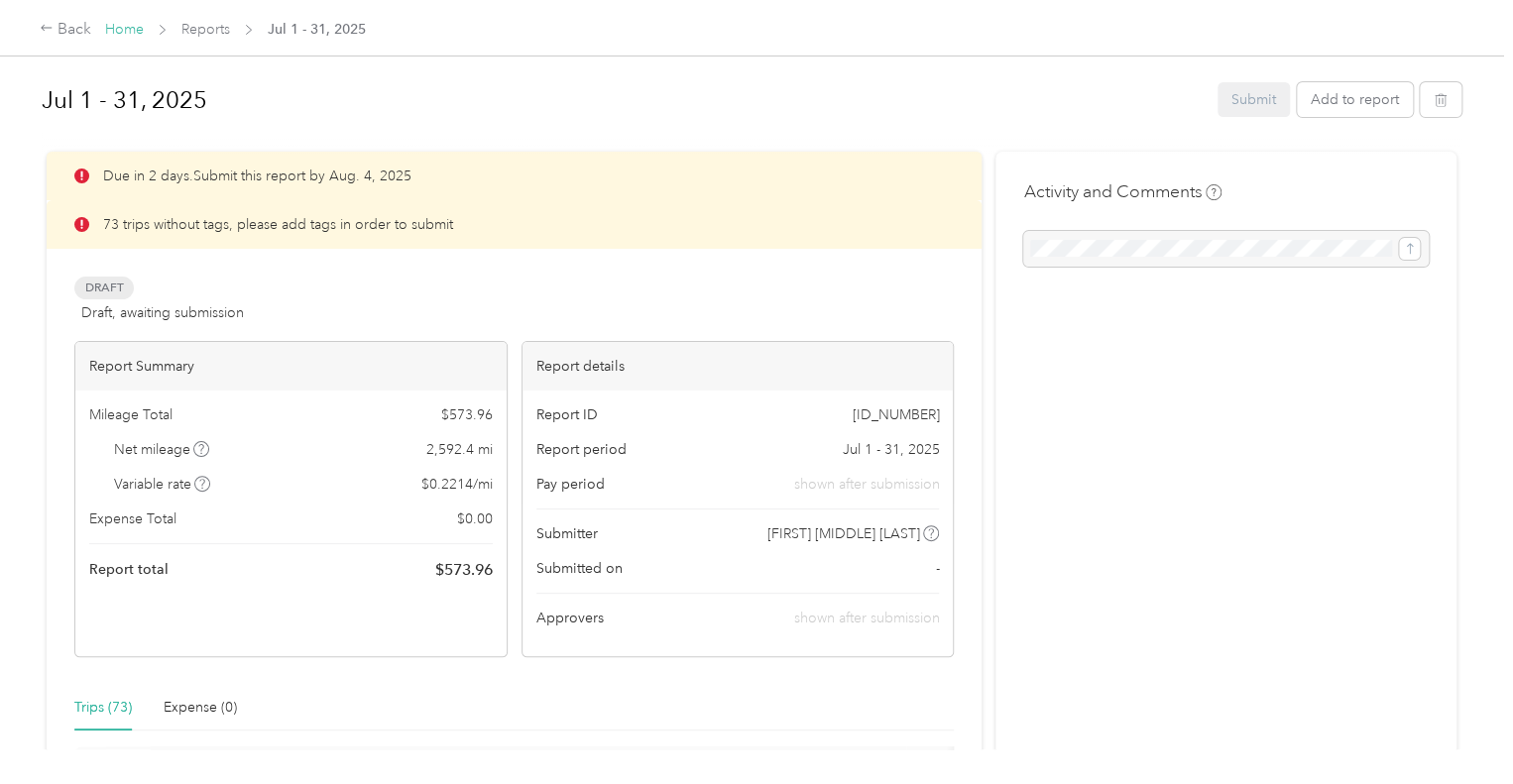 click on "Home" at bounding box center [124, 29] 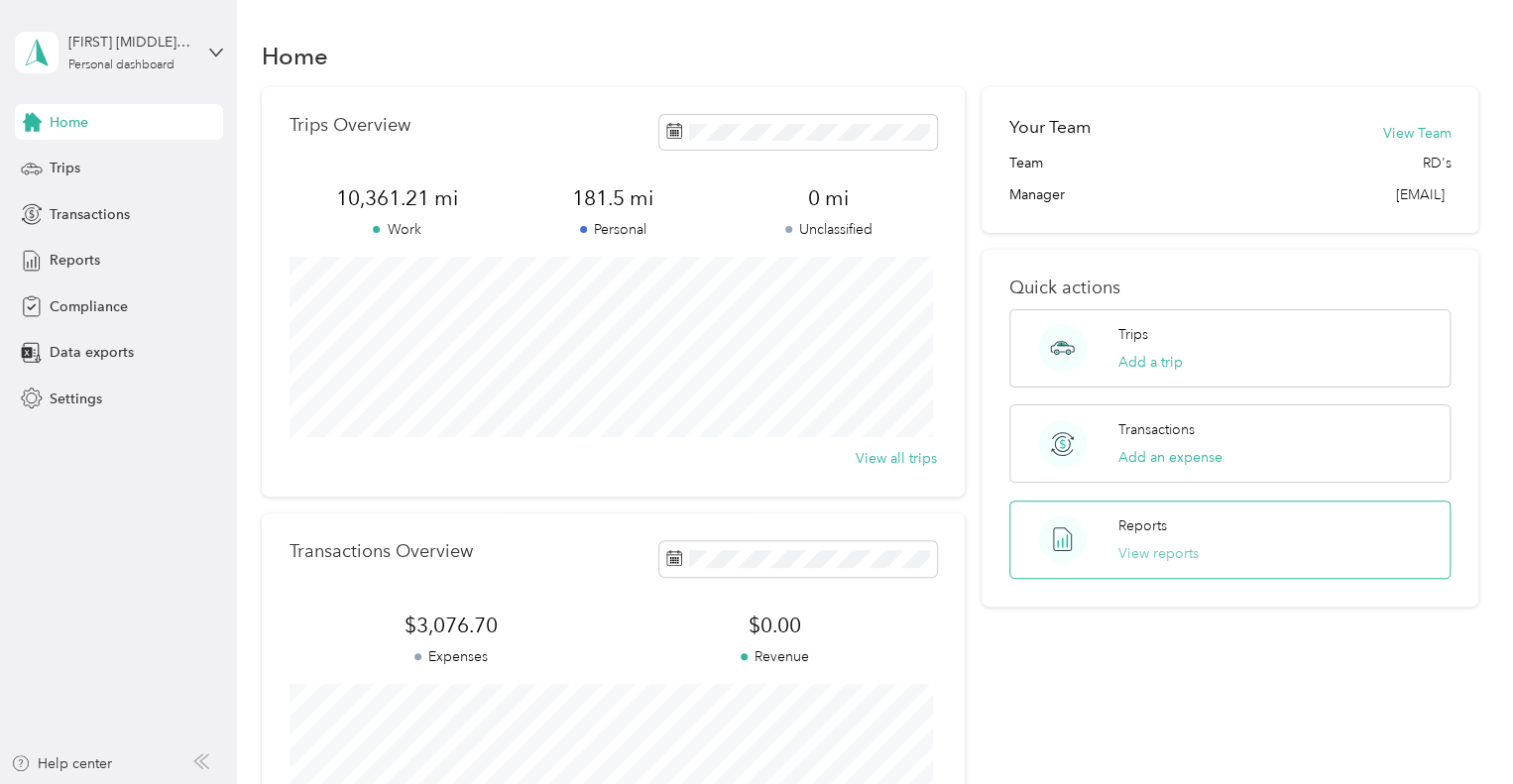 click on "View reports" at bounding box center (1158, 553) 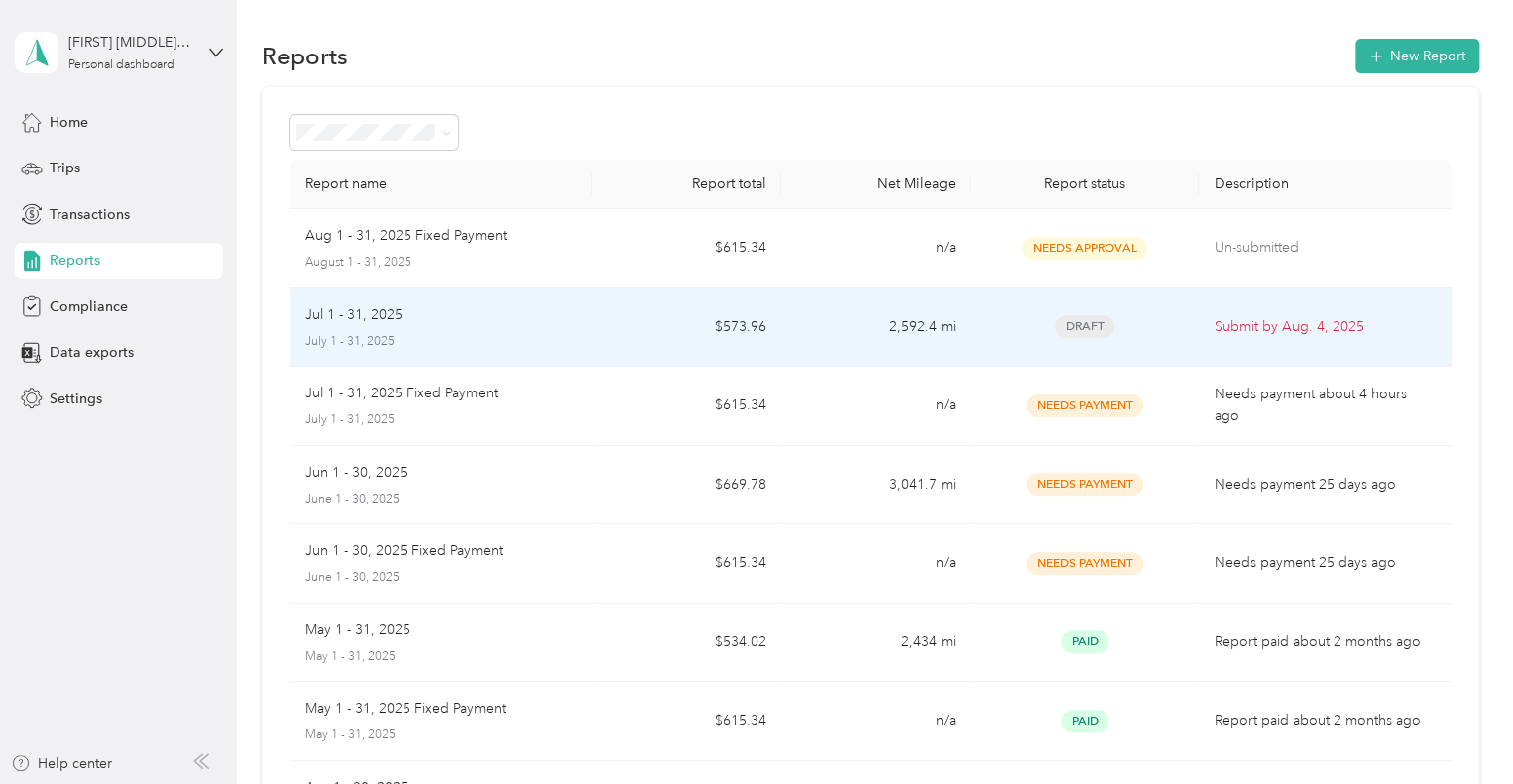 click on "[DATE] - [DATE] [DATE] - [DATE]" at bounding box center (441, 327) 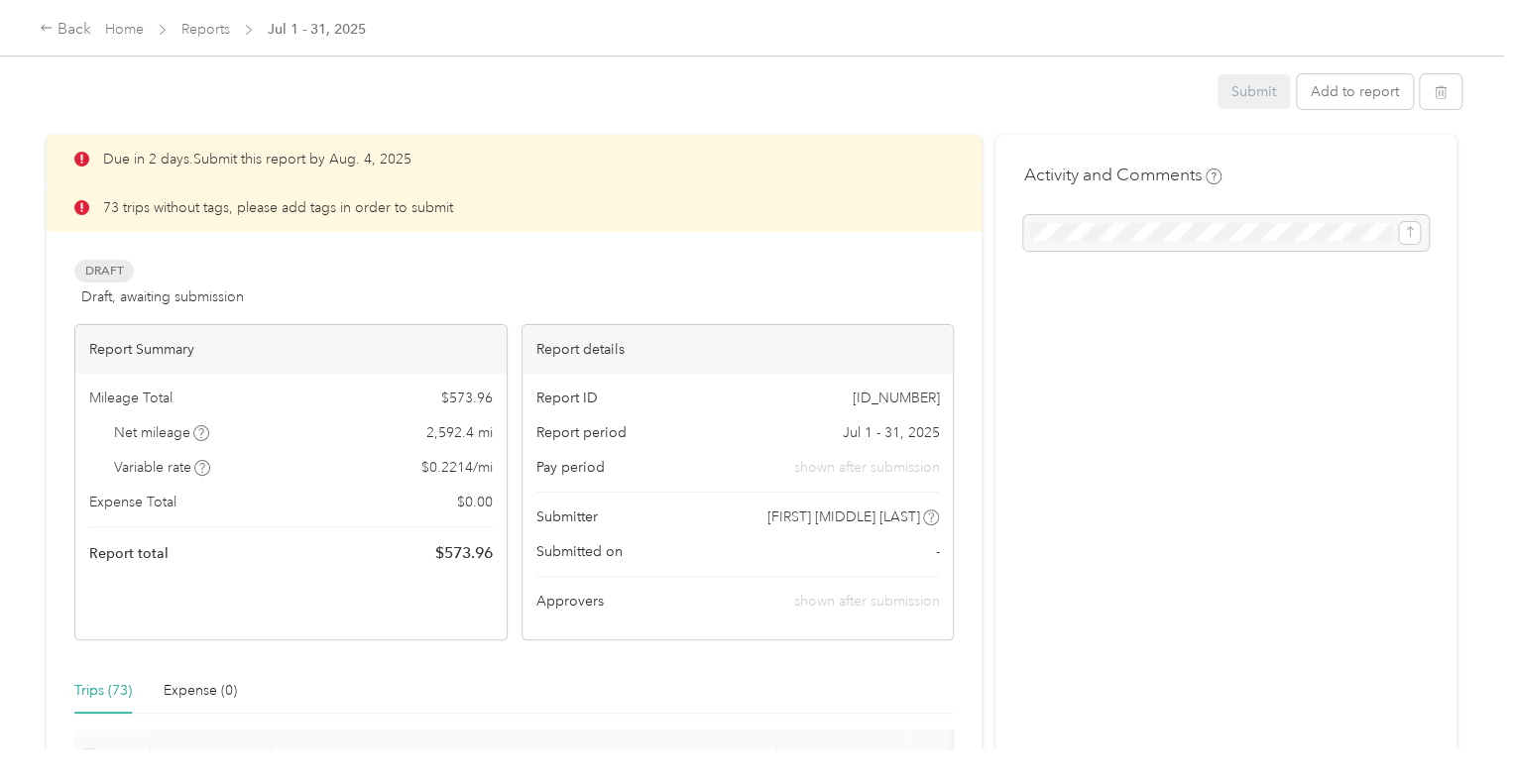 click on "Draft" at bounding box center [104, 271] 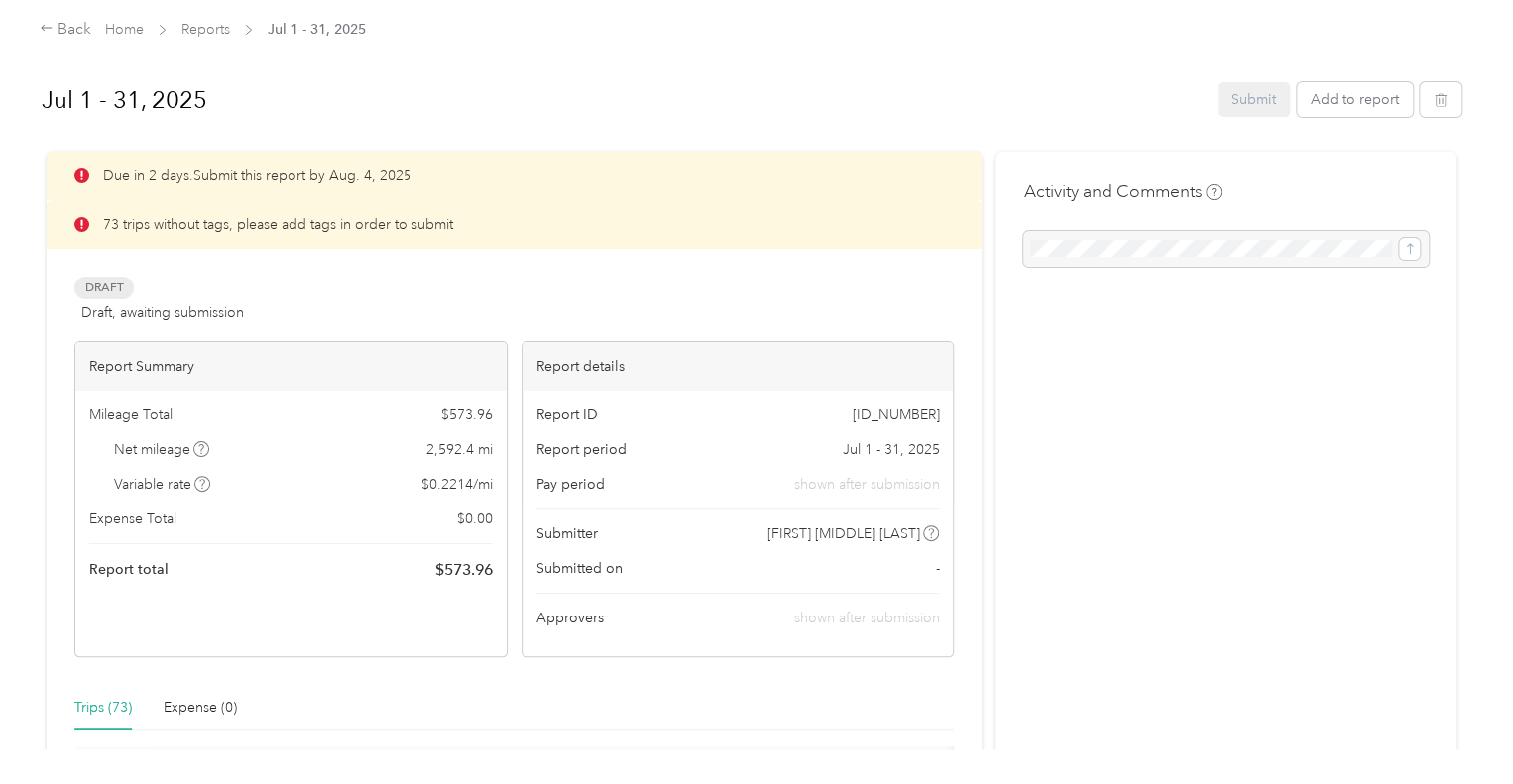 click on "Draft" at bounding box center [104, 287] 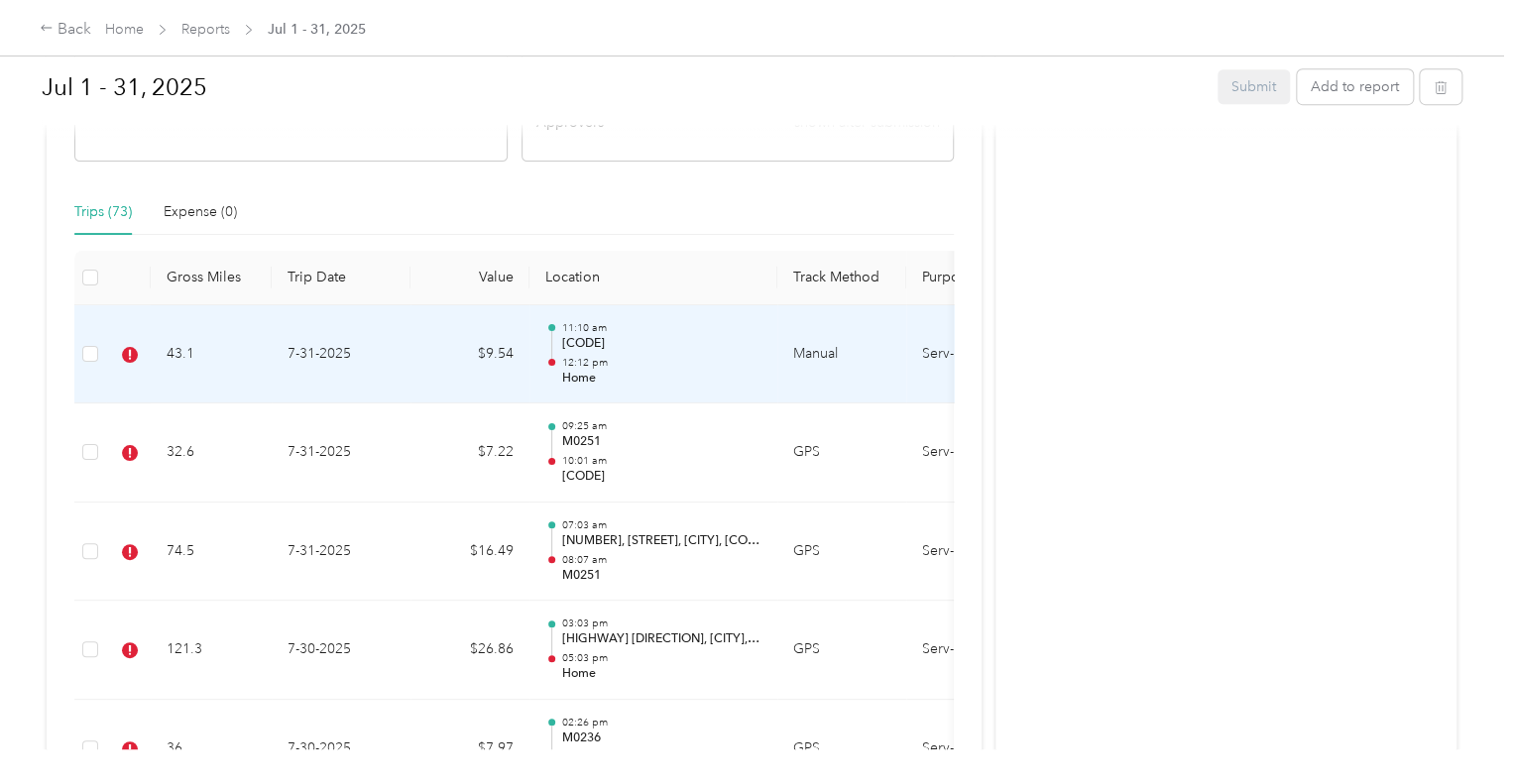 click on "[TIME] [CODE] [TIME] Home" at bounding box center [653, 355] 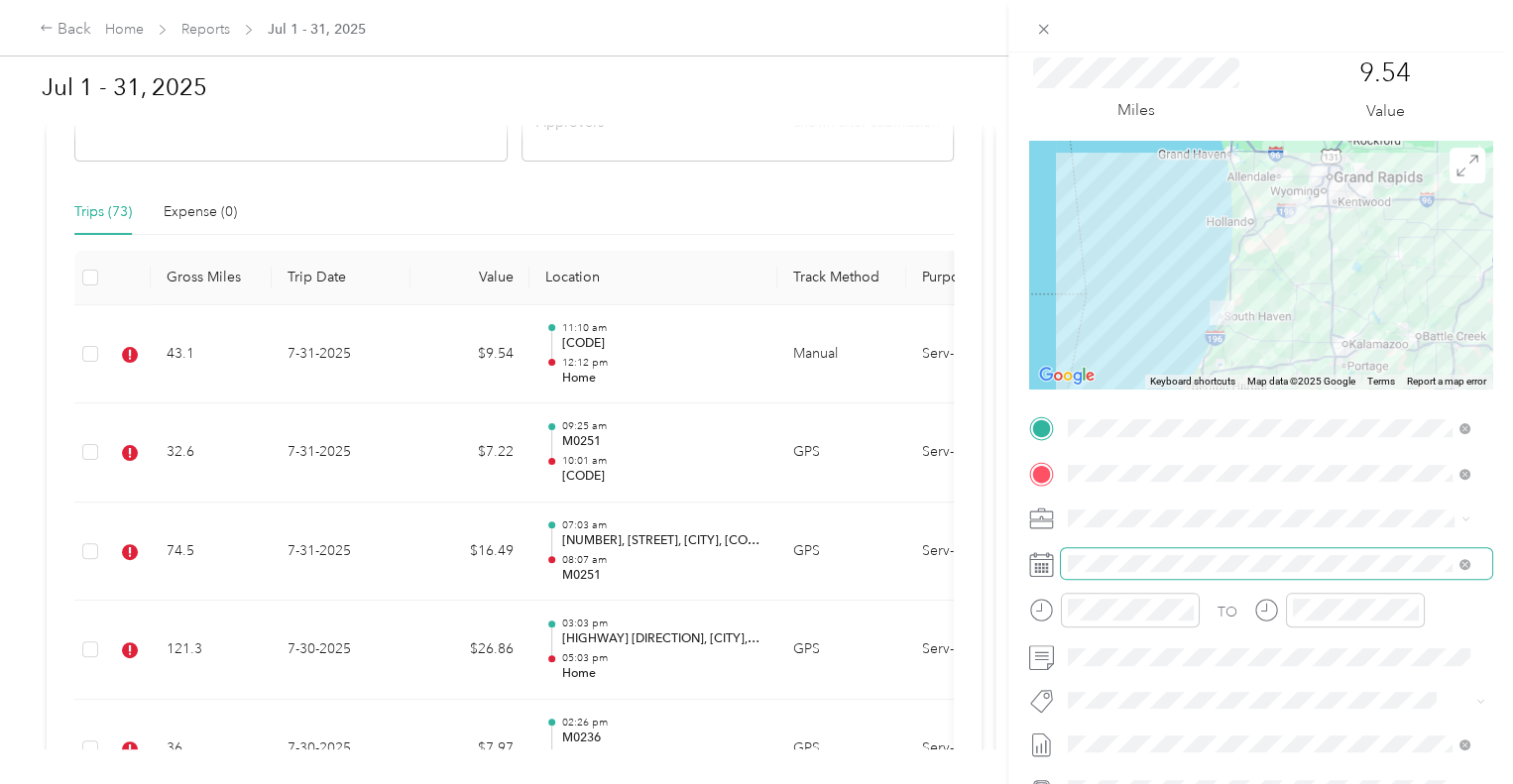 scroll, scrollTop: 0, scrollLeft: 0, axis: both 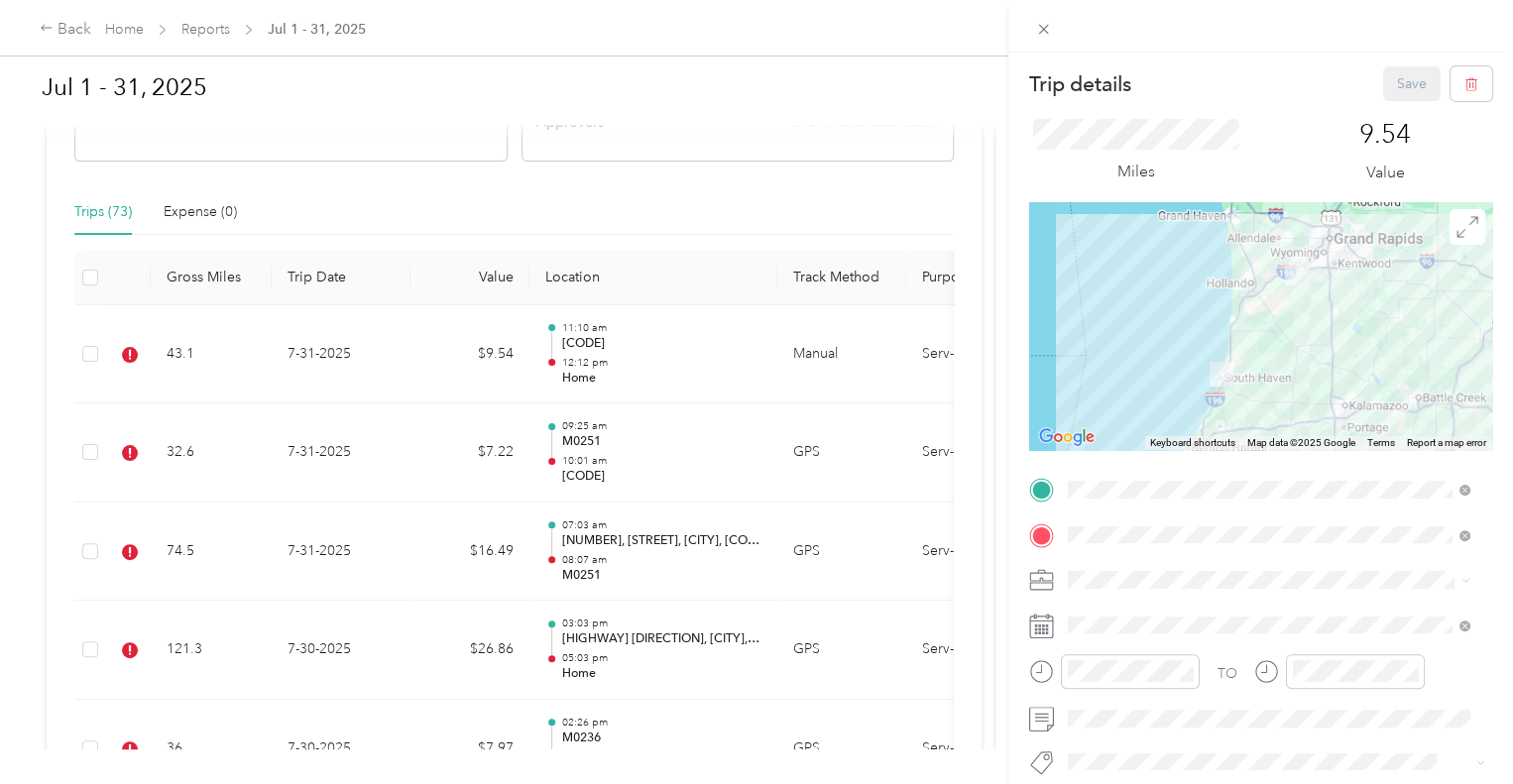 click on "Trip details Save This trip cannot be edited because it is either under review, approved, or paid. Contact your Team Manager to edit it. Miles [DISTANCE] Value  ← Move left → Move right ↑ Move up ↓ Move down + Zoom in - Zoom out Home Jump left by 75% End Jump right by 75% Page Up Jump up by 75% Page Down Jump down by 75% Keyboard shortcuts Map Data Map data ©2025 Google Map data ©2025 Google [DISTANCE]  Click to toggle between metric and imperial units Terms Report a map error TO Add photo" at bounding box center (756, 392) 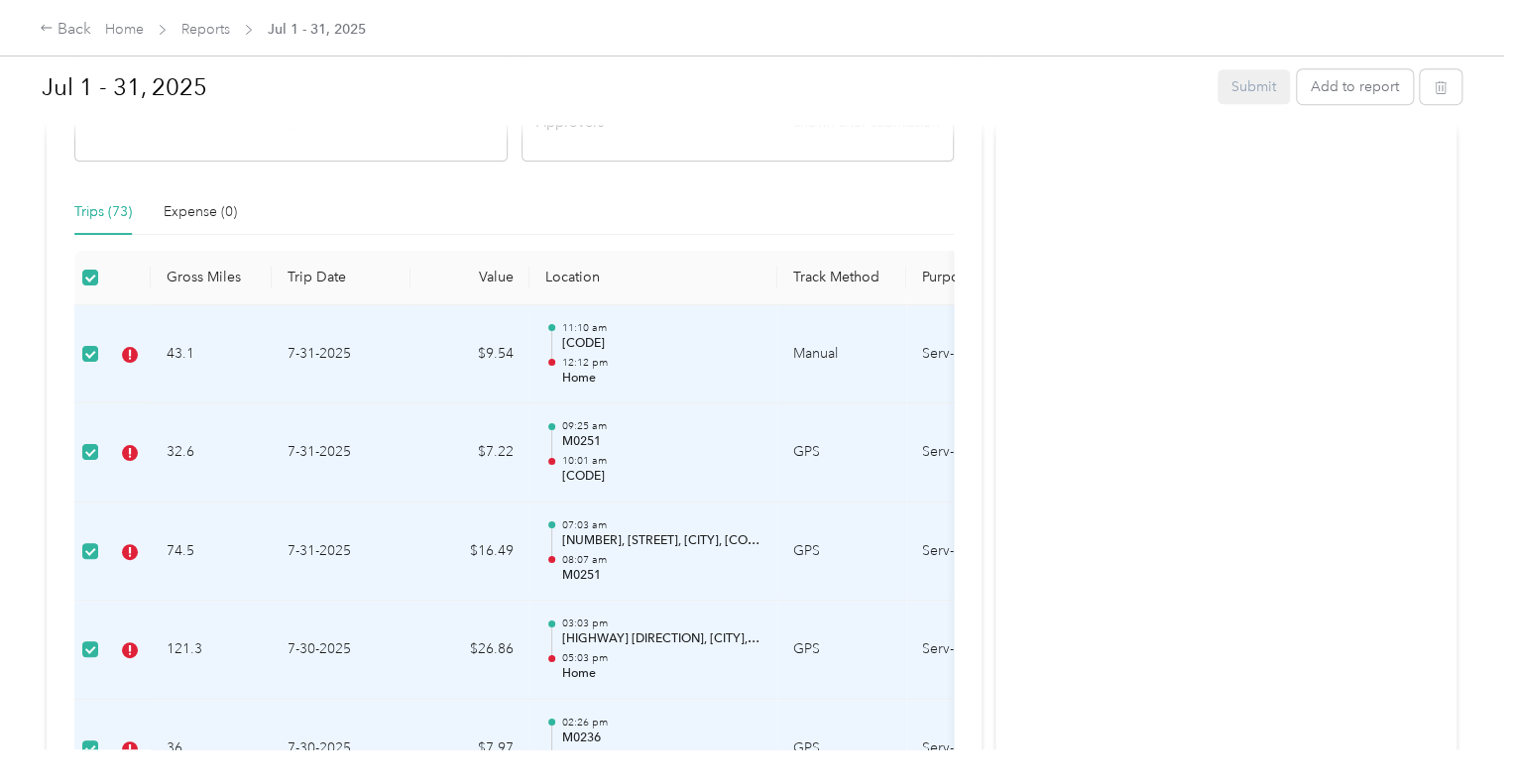 click on "Manual" at bounding box center (842, 355) 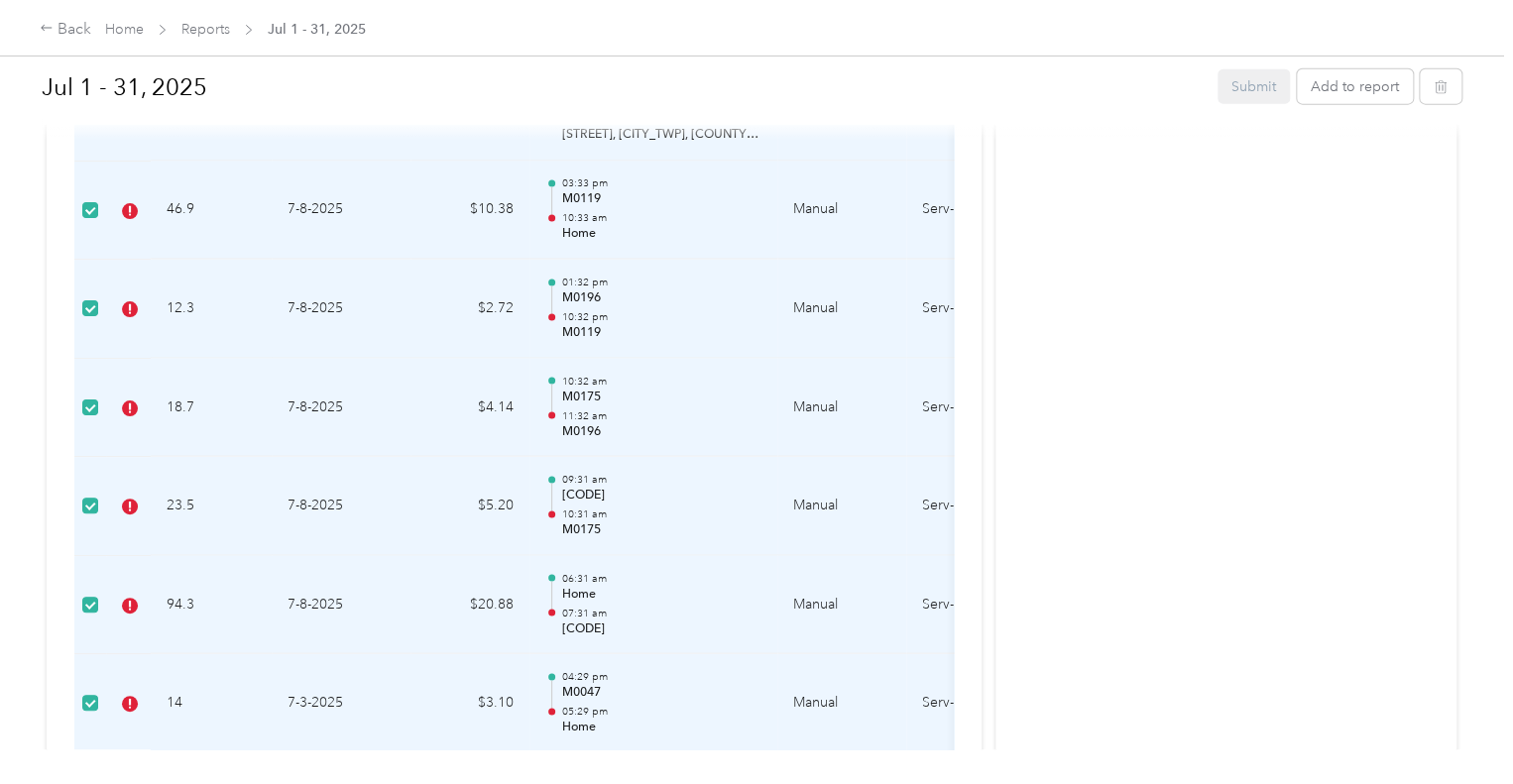 scroll, scrollTop: 7398, scrollLeft: 0, axis: vertical 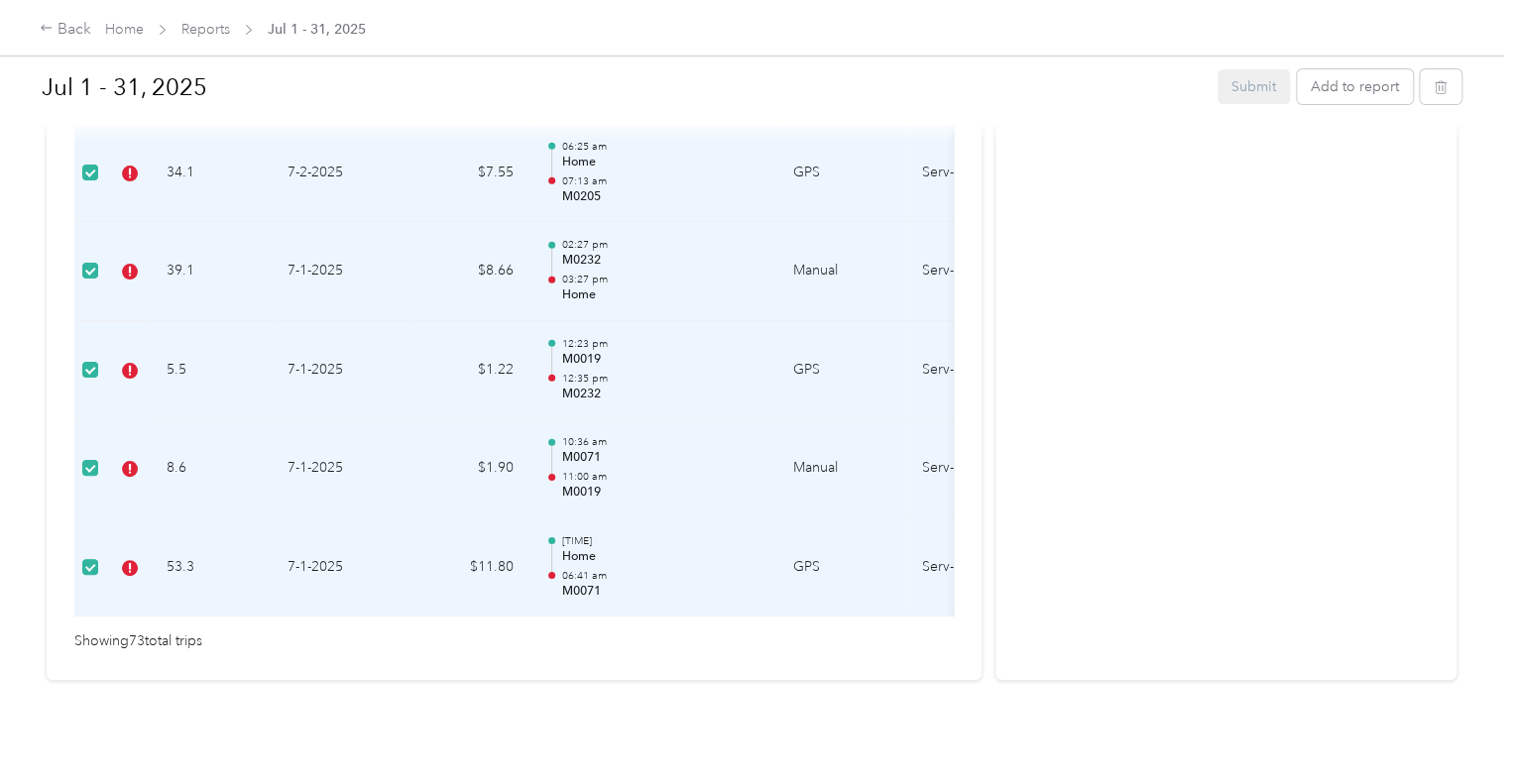 click on "M0071" at bounding box center (661, 592) 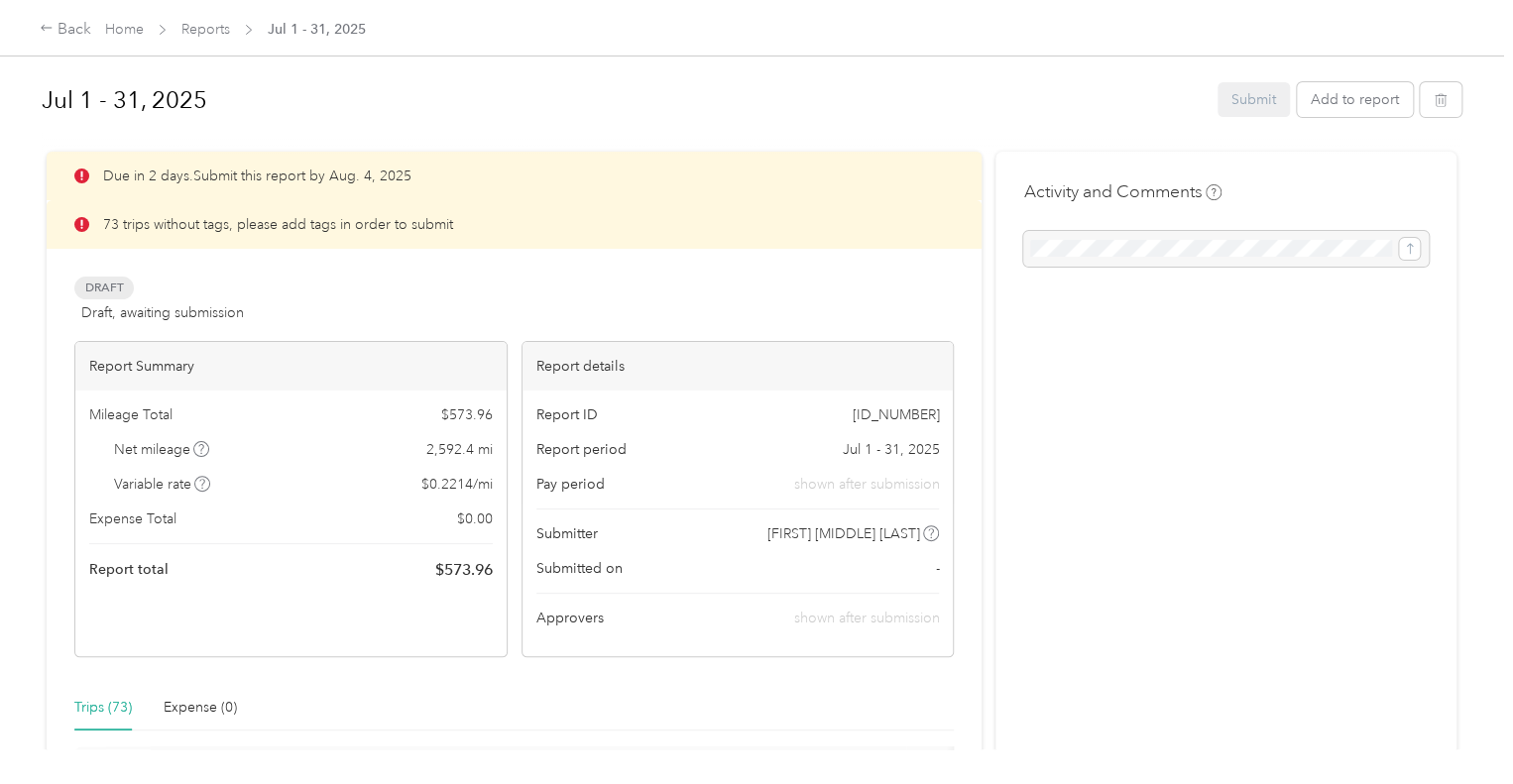 scroll, scrollTop: 198, scrollLeft: 0, axis: vertical 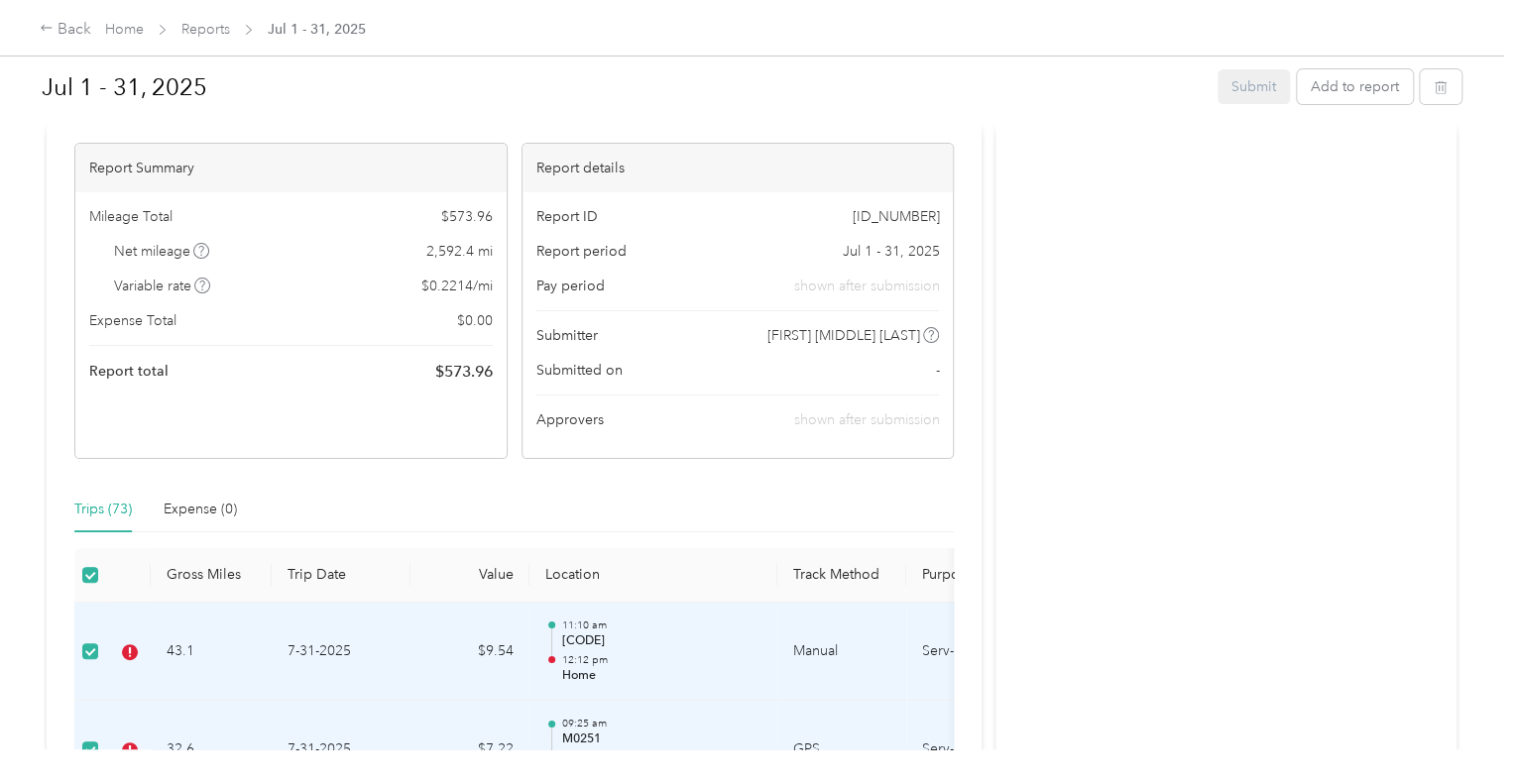 click on "Location" at bounding box center (653, 575) 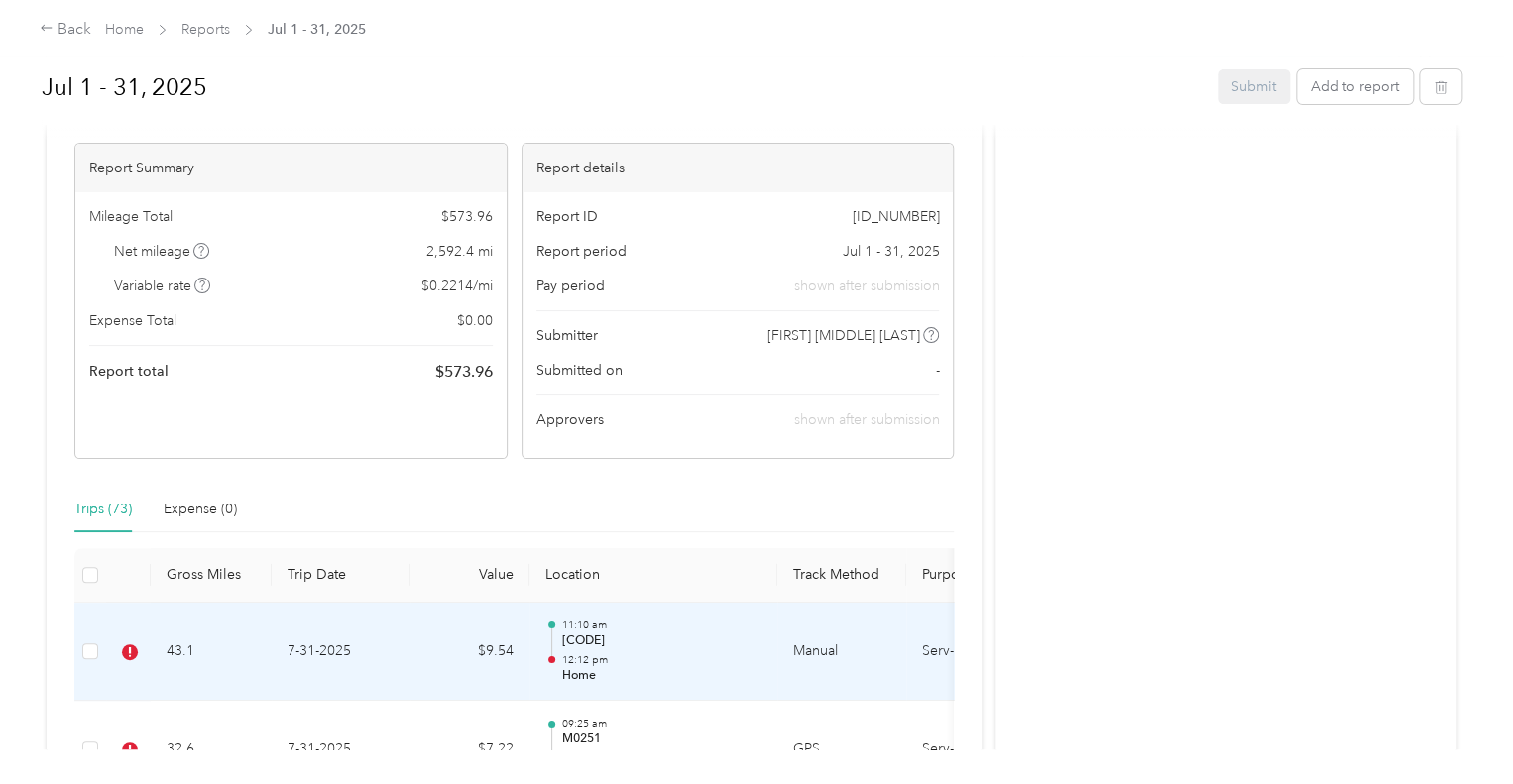 click on "[CODE]" at bounding box center (661, 641) 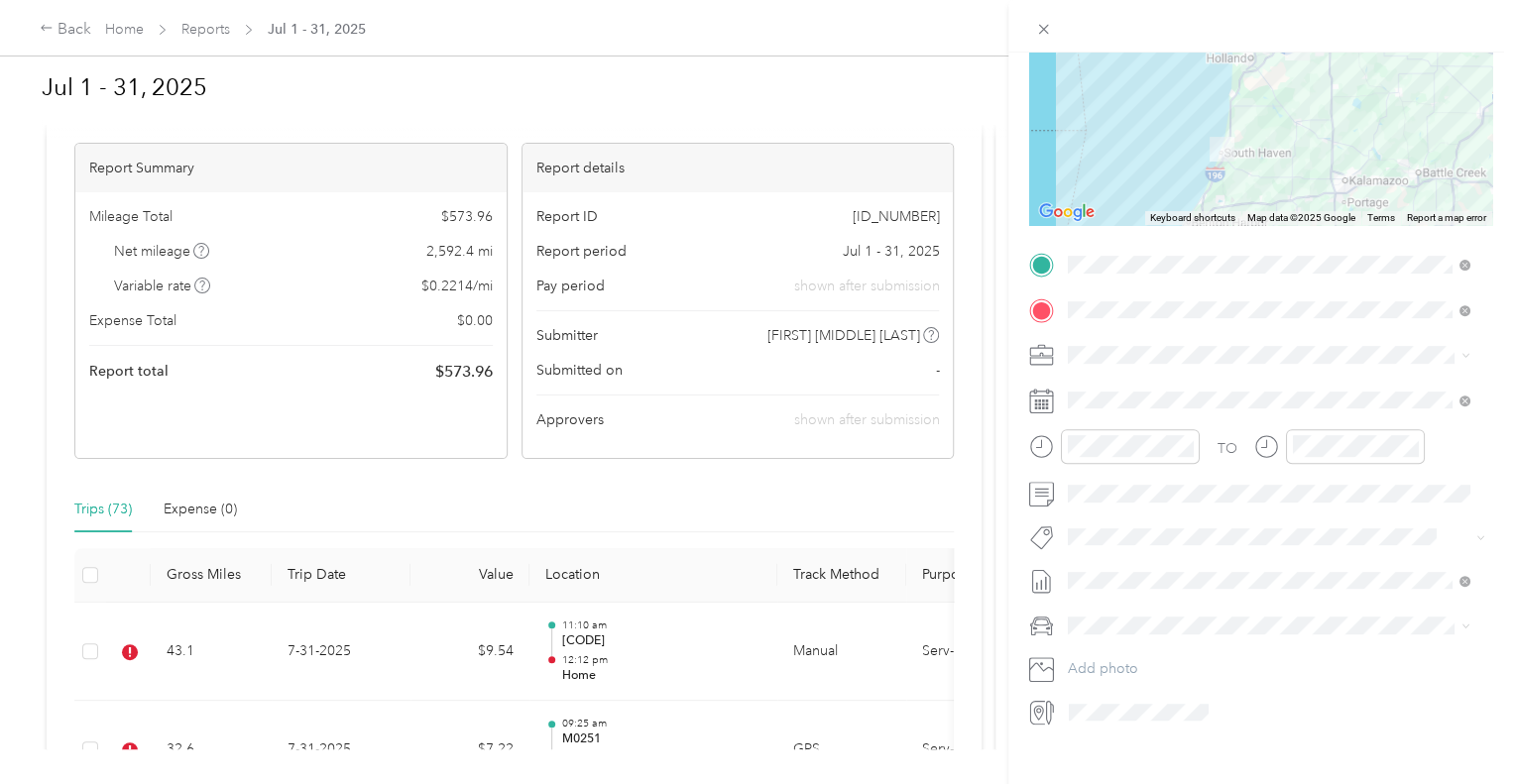 scroll, scrollTop: 256, scrollLeft: 0, axis: vertical 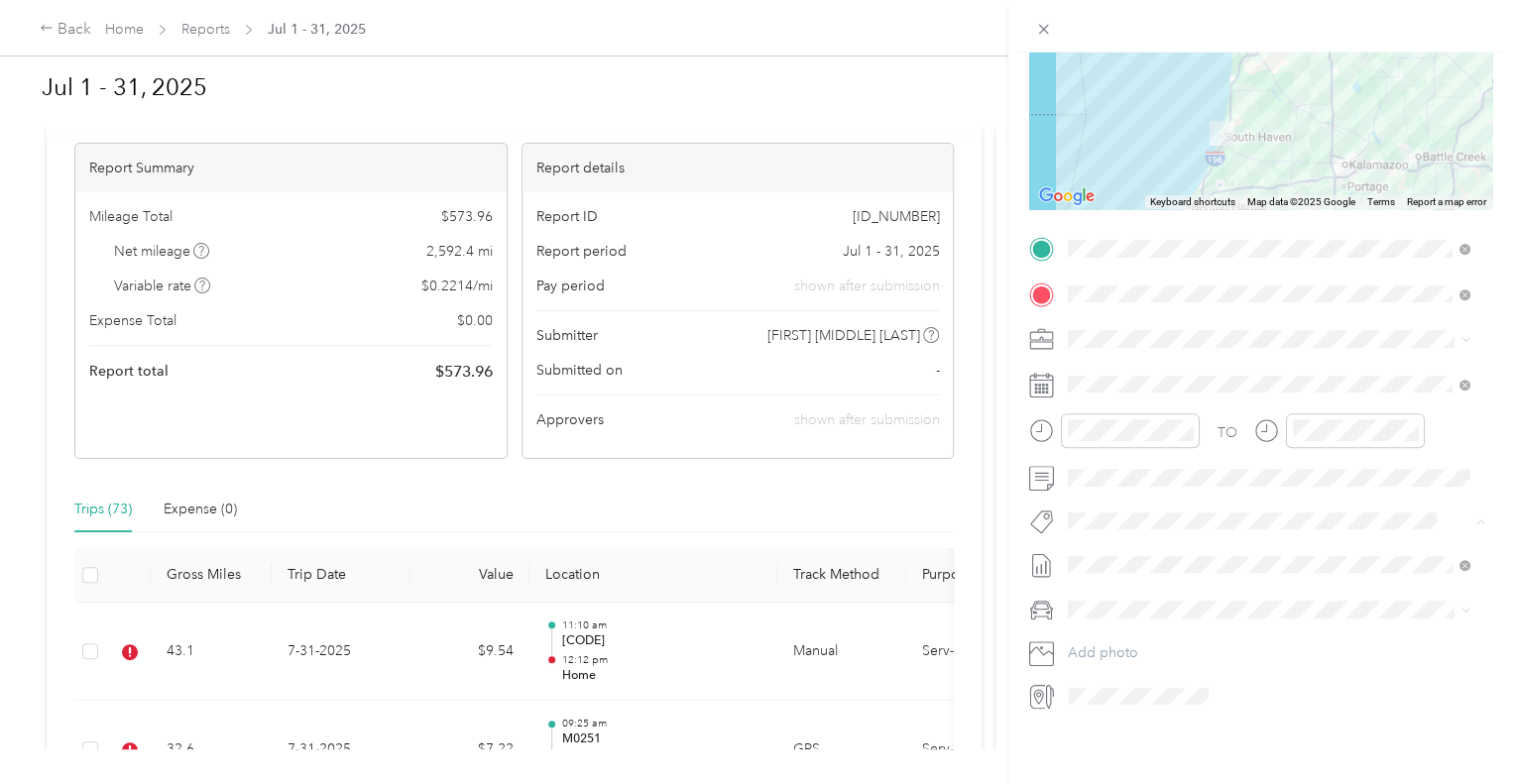 click on "Trip details Save This trip cannot be edited because it is either under review, approved, or paid. Contact your Team Manager to edit it. Miles [DISTANCE] Value  ← Move left → Move right ↑ Move up ↓ Move down + Zoom in - Zoom out Home Jump left by 75% End Jump right by 75% Page Up Jump up by 75% Page Down Jump down by 75% Keyboard shortcuts Map Data Map data ©2025 Google Map data ©2025 Google [DISTANCE]  Click to toggle between metric and imperial units Terms Report a map error TO Add photo" at bounding box center (756, 392) 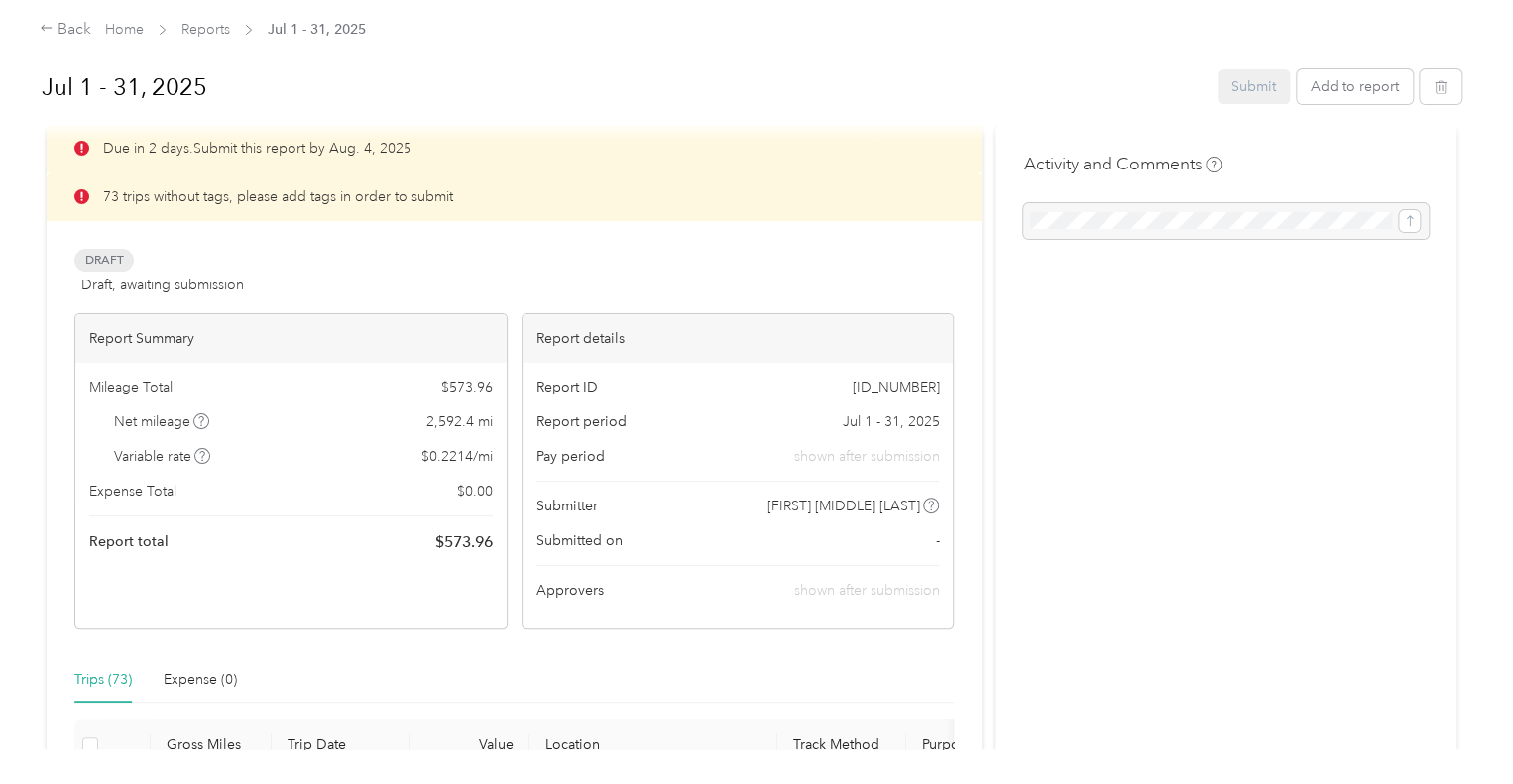 scroll, scrollTop: 0, scrollLeft: 0, axis: both 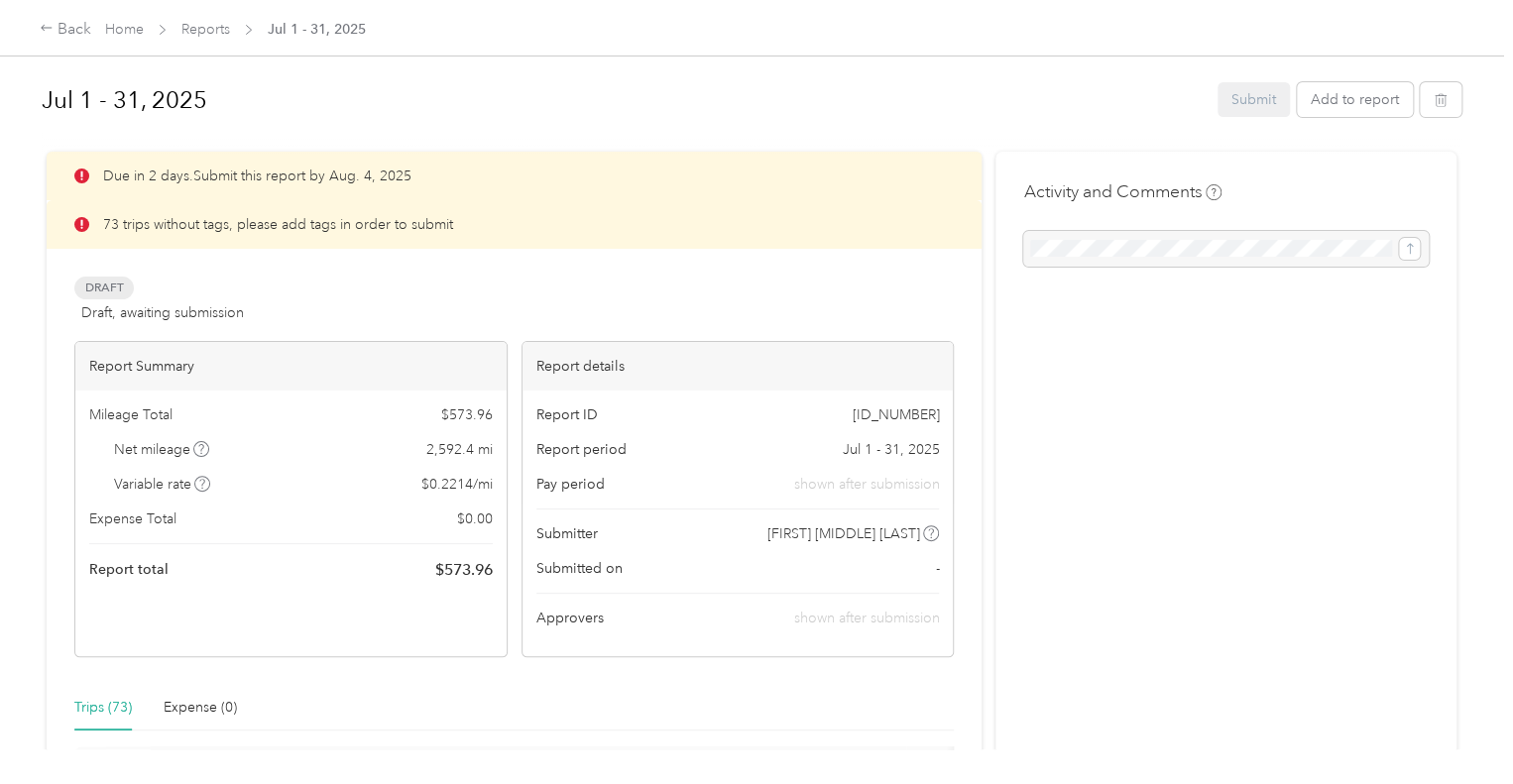 click on "Due in [DAYS].  Submit this report by   [DATE]." at bounding box center (514, 175) 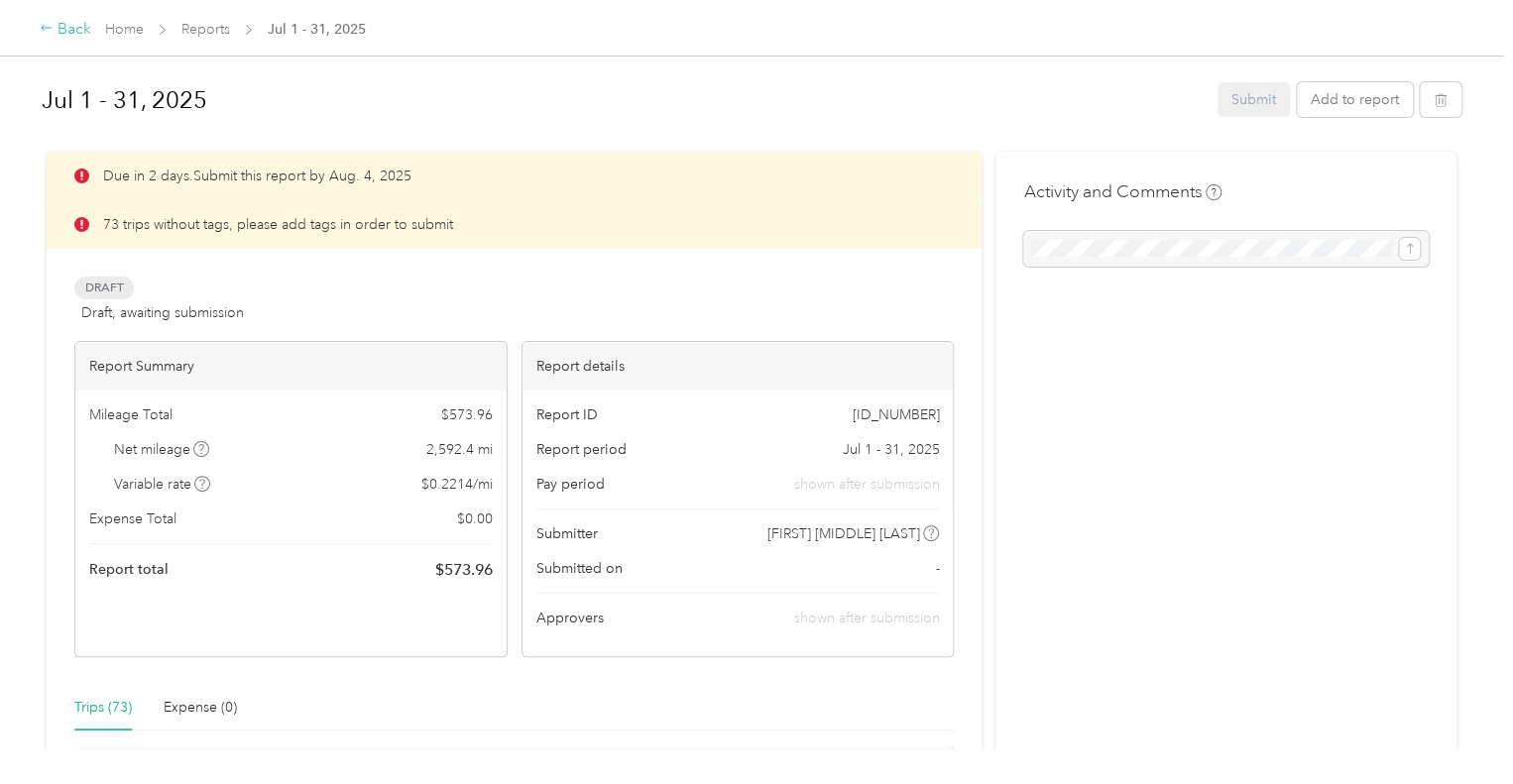 click on "Back" at bounding box center (65, 30) 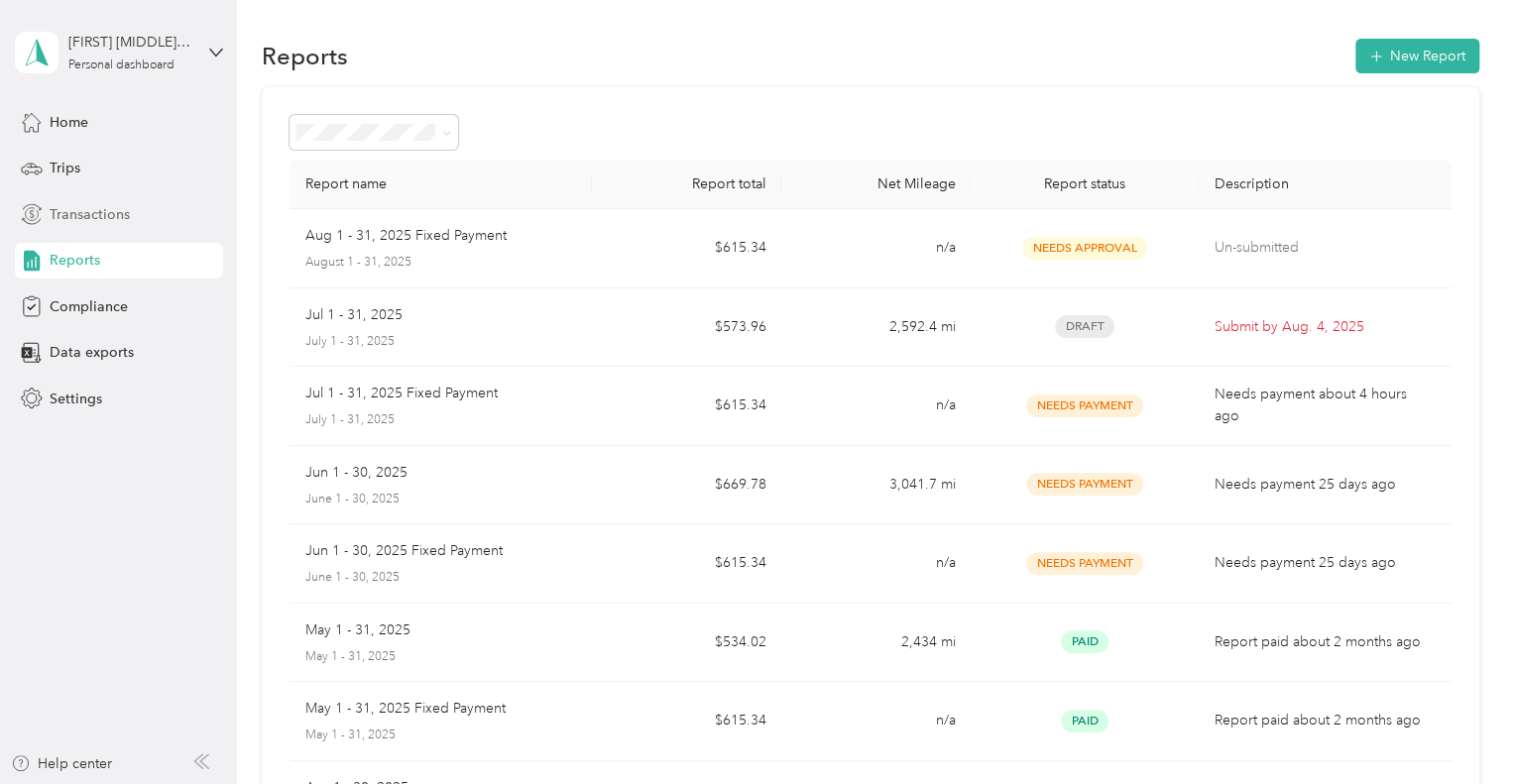 click on "Transactions" at bounding box center [89, 214] 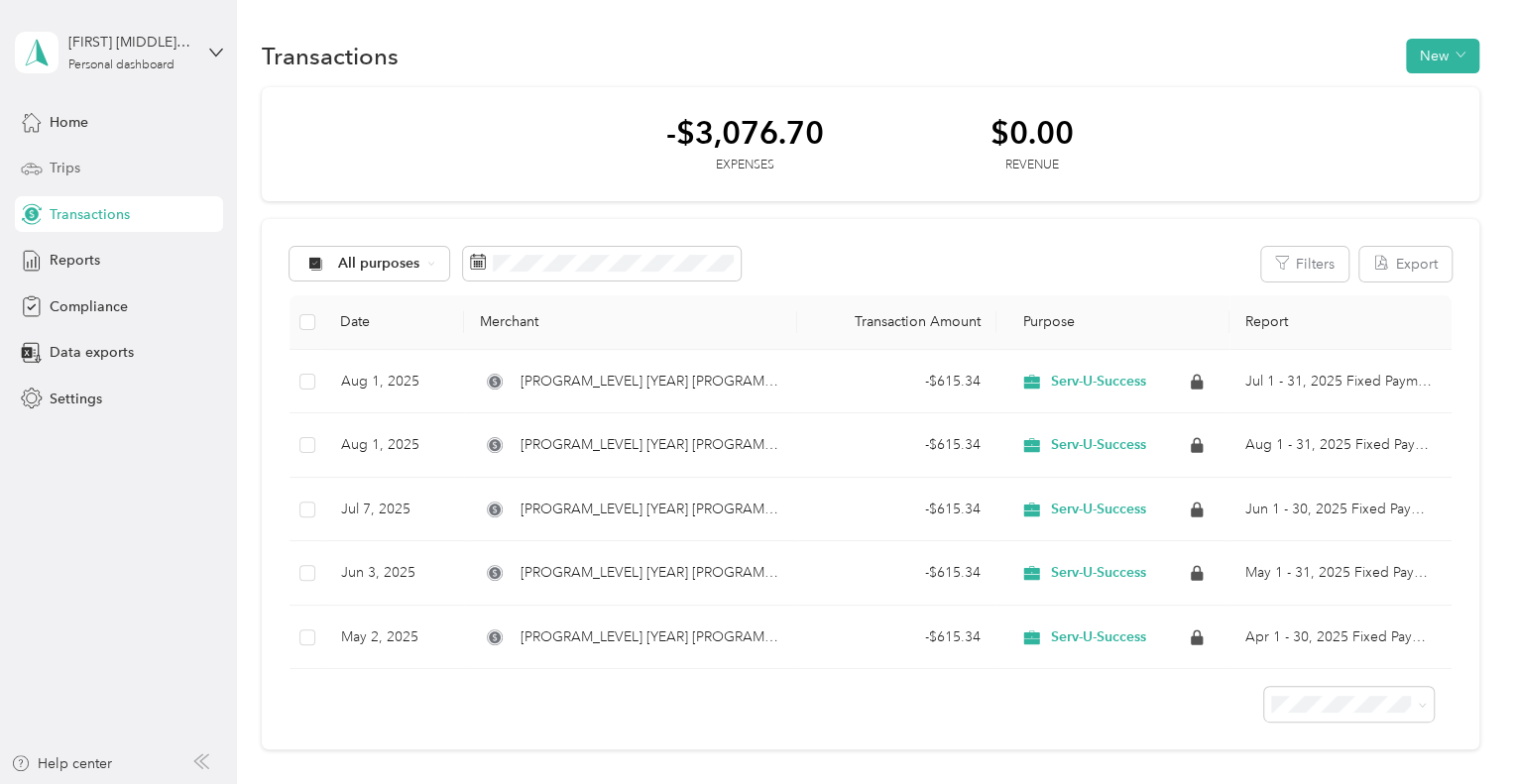 click on "Trips" at bounding box center [64, 168] 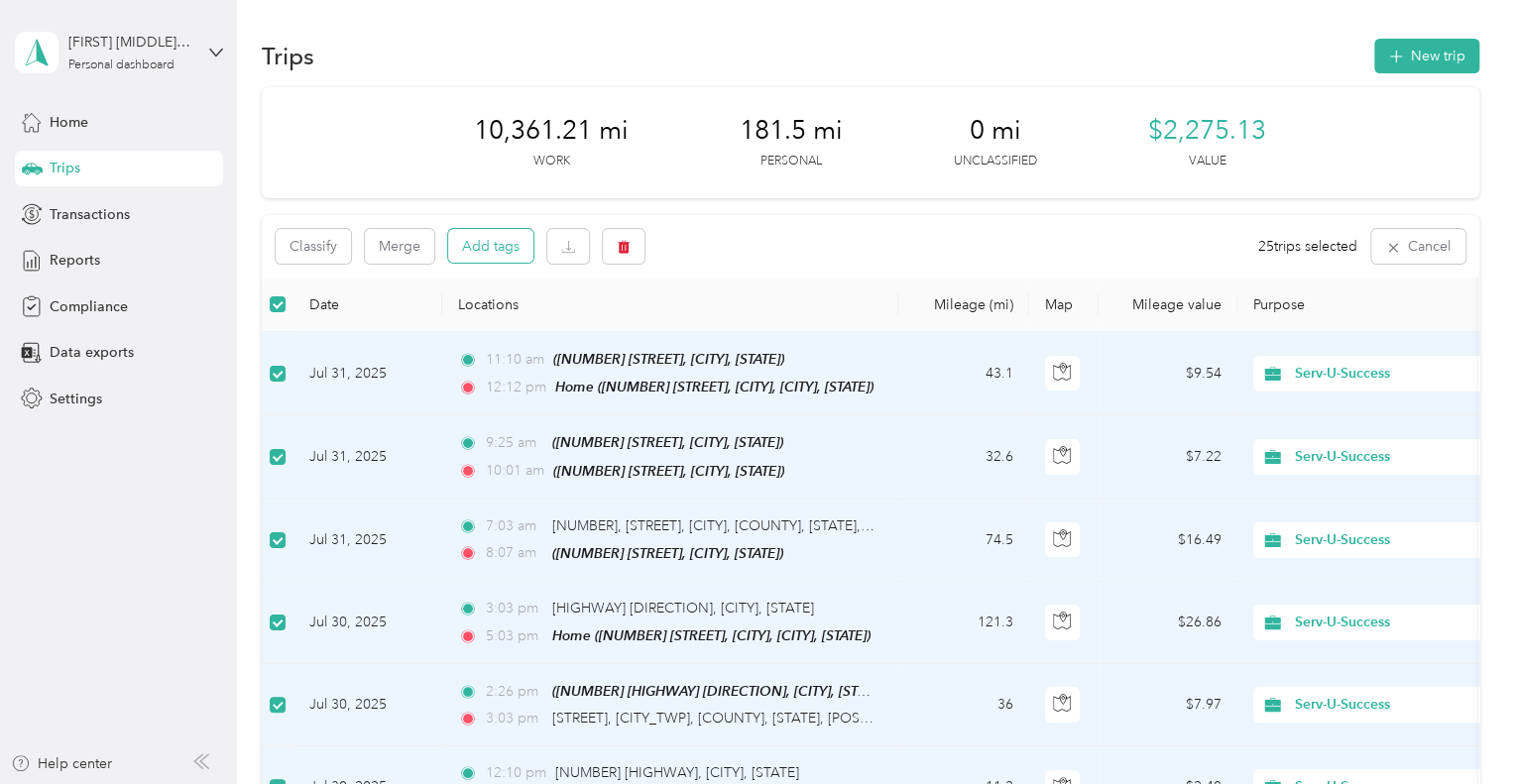 click on "Add tags" at bounding box center [491, 246] 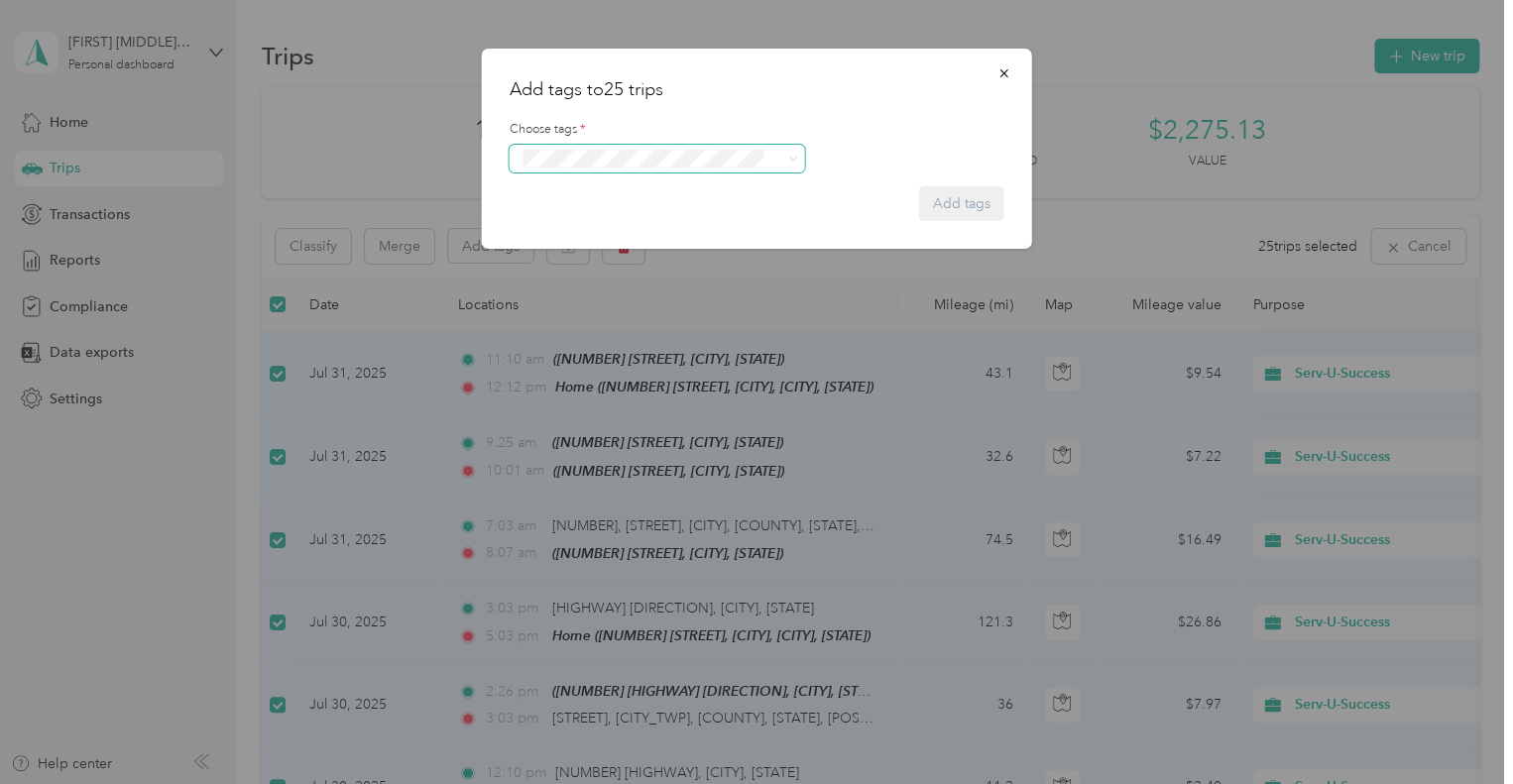 click at bounding box center (657, 159) 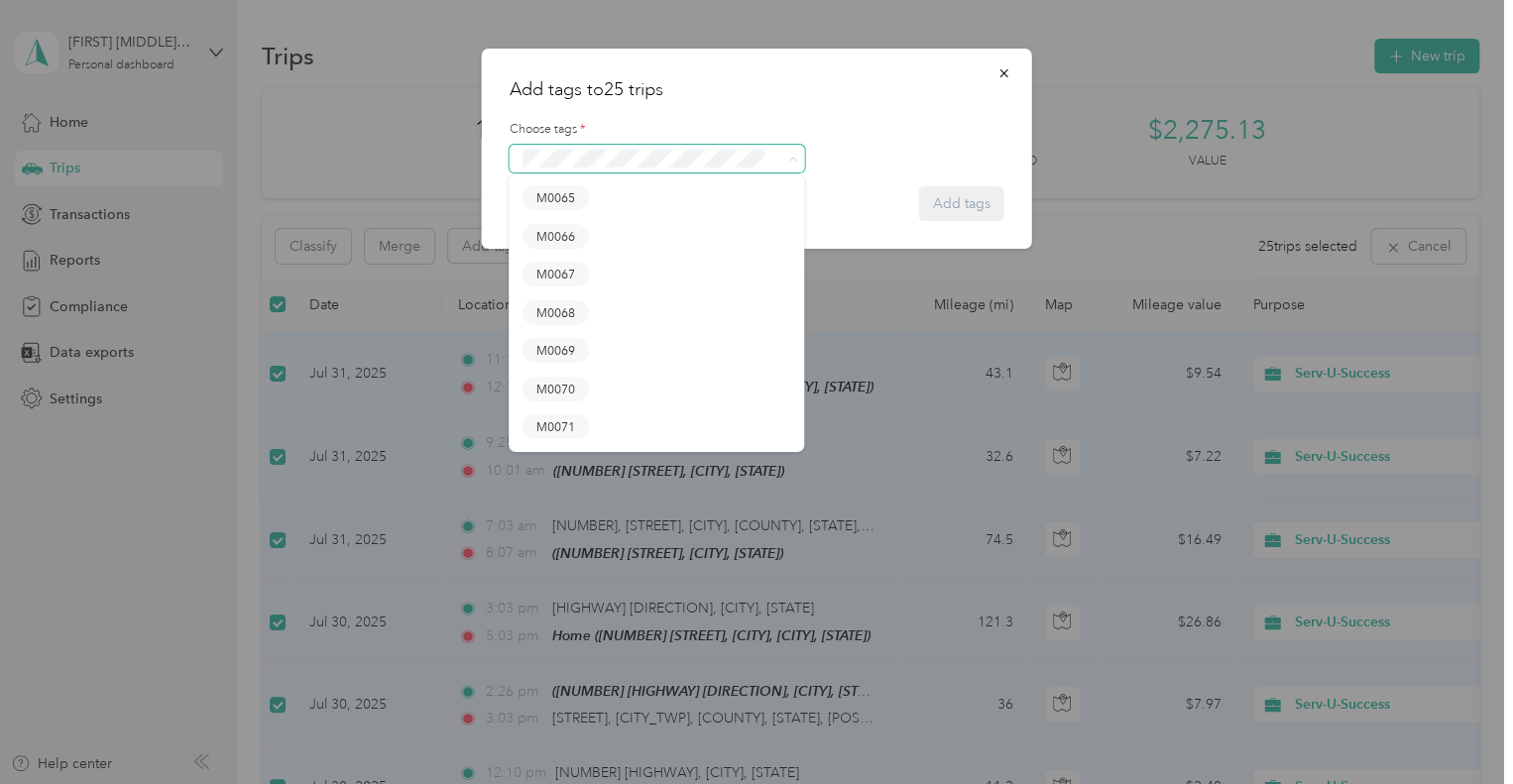 scroll, scrollTop: 3538, scrollLeft: 0, axis: vertical 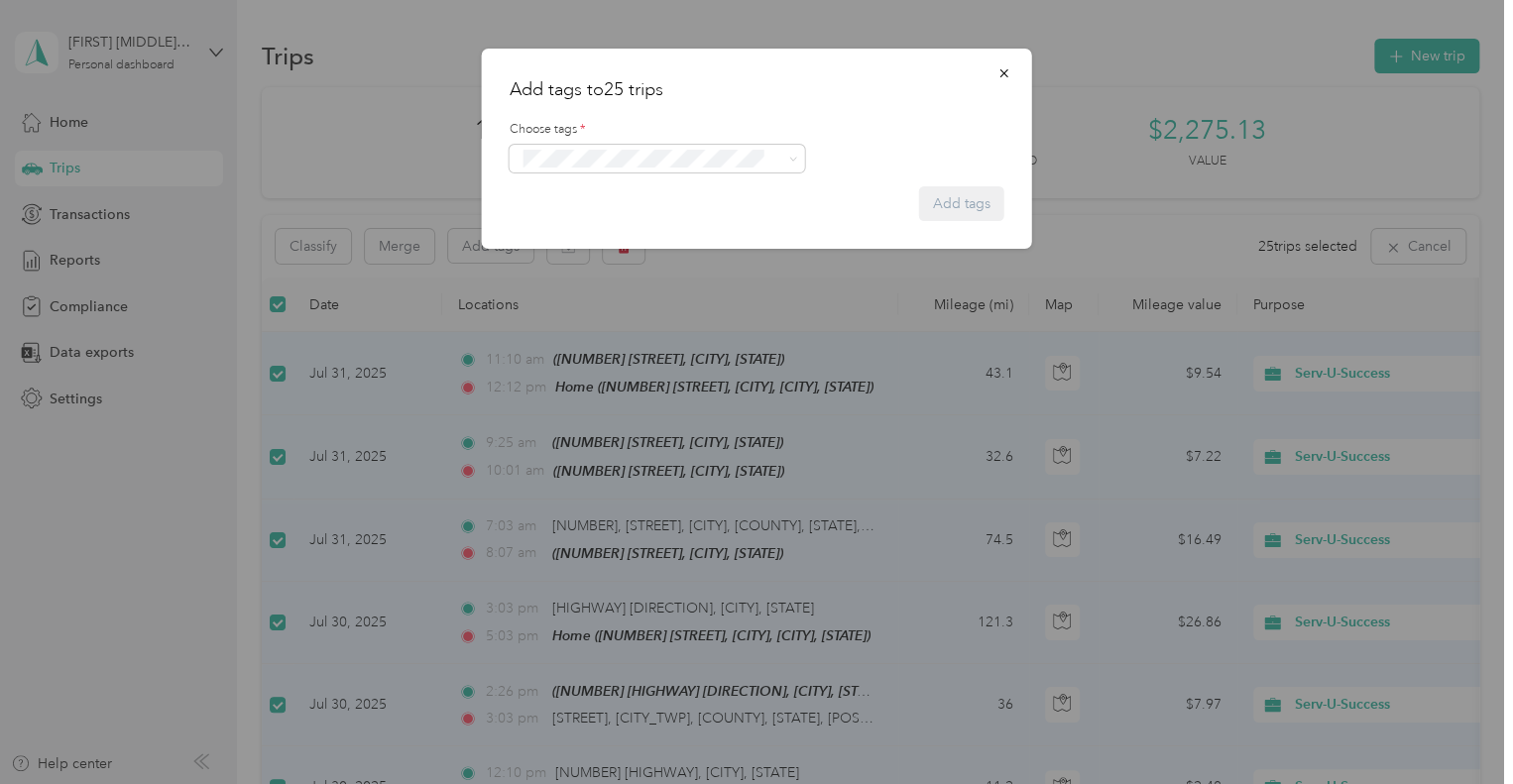 click on "Rg001" at bounding box center (554, 183) 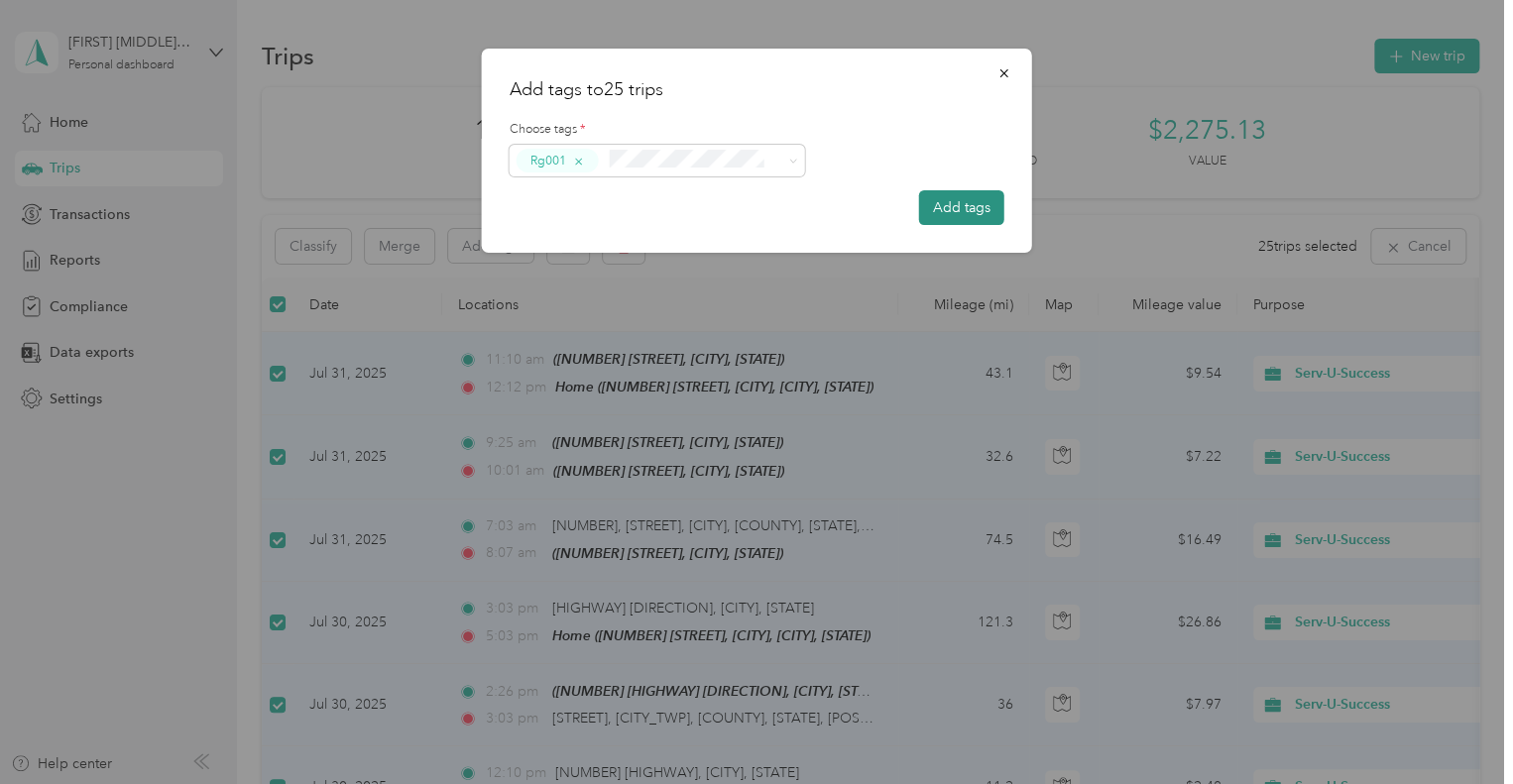 click on "Add tags" at bounding box center (962, 207) 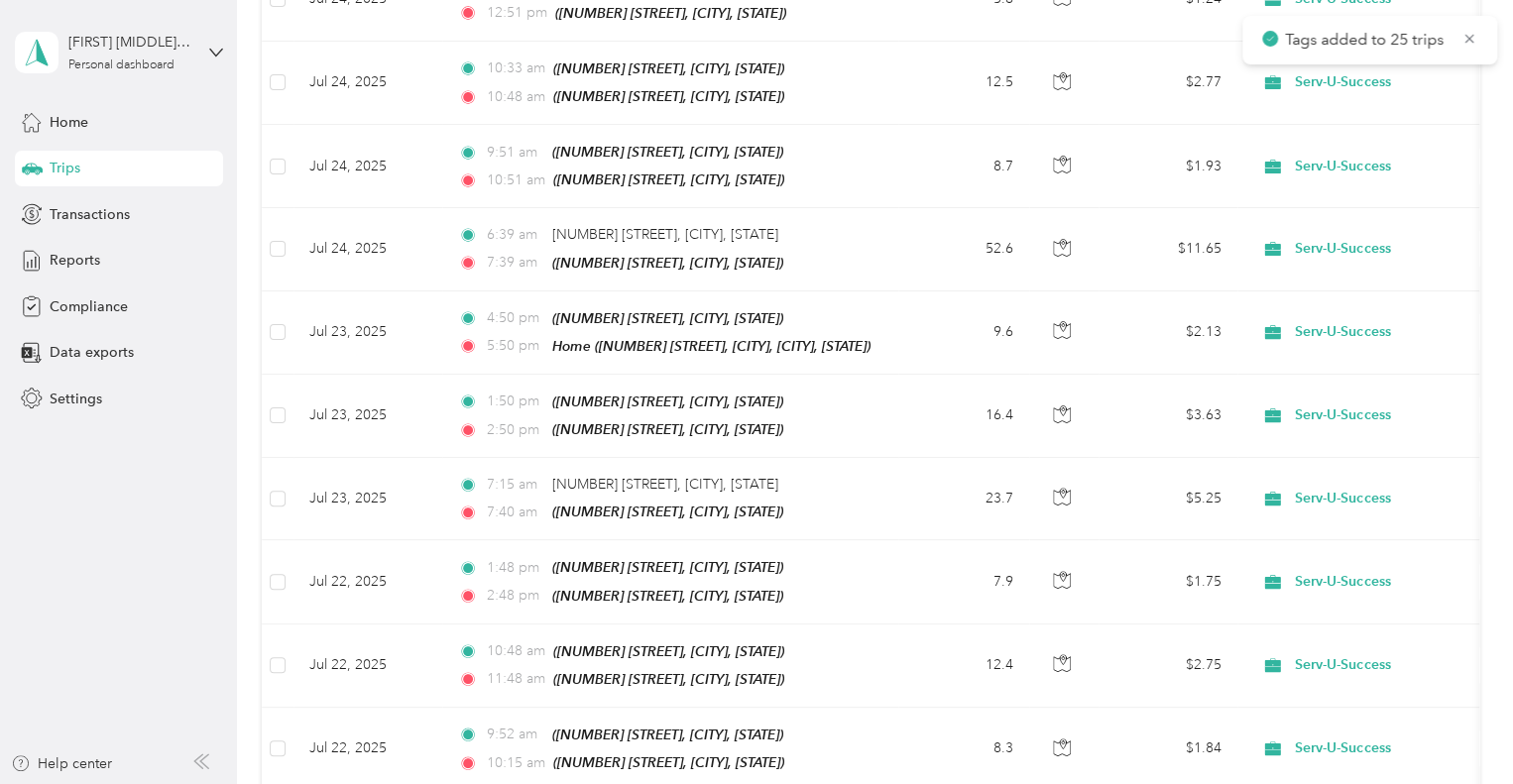 scroll, scrollTop: 1941, scrollLeft: 0, axis: vertical 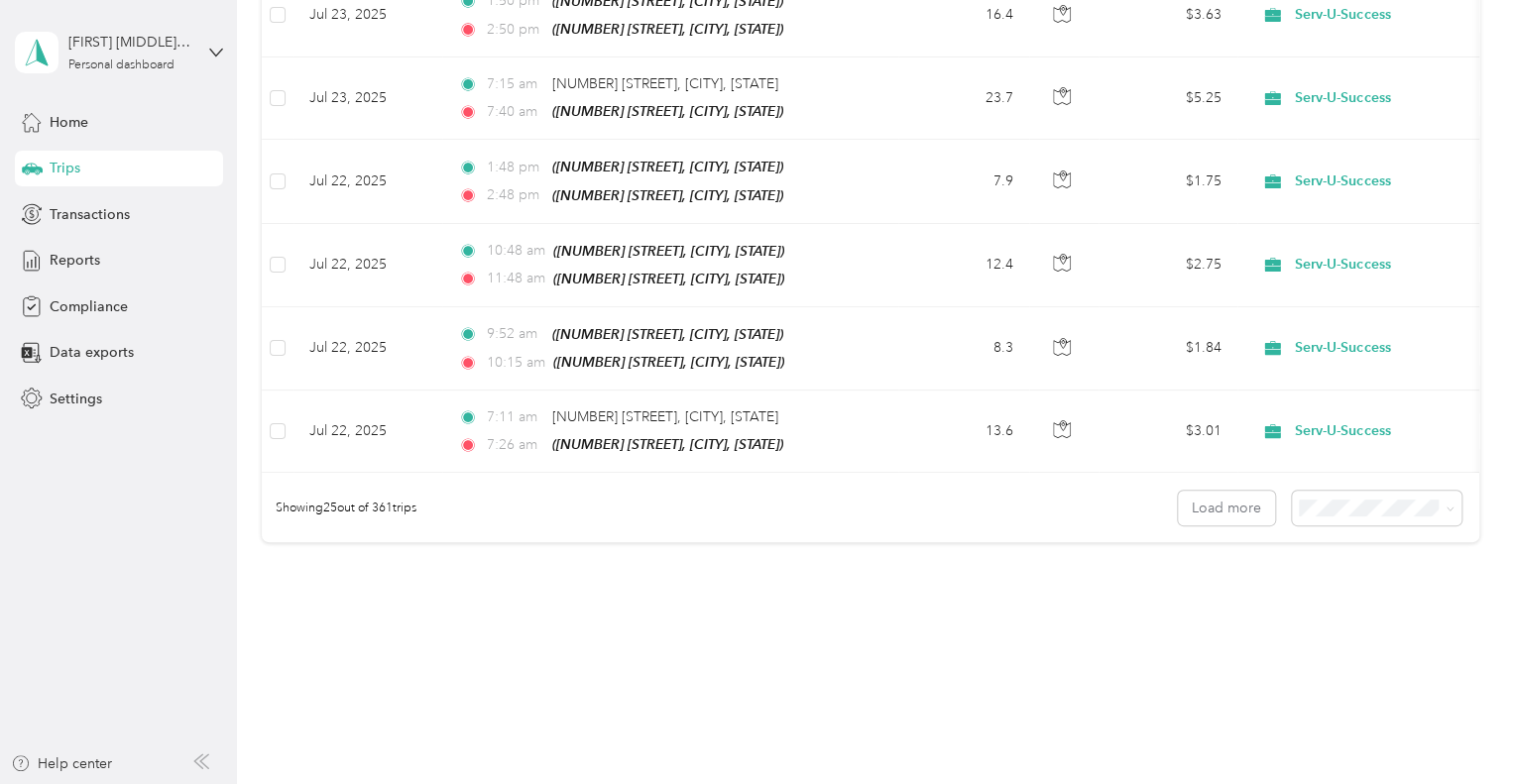 click on "100 per load" at bounding box center (1371, 581) 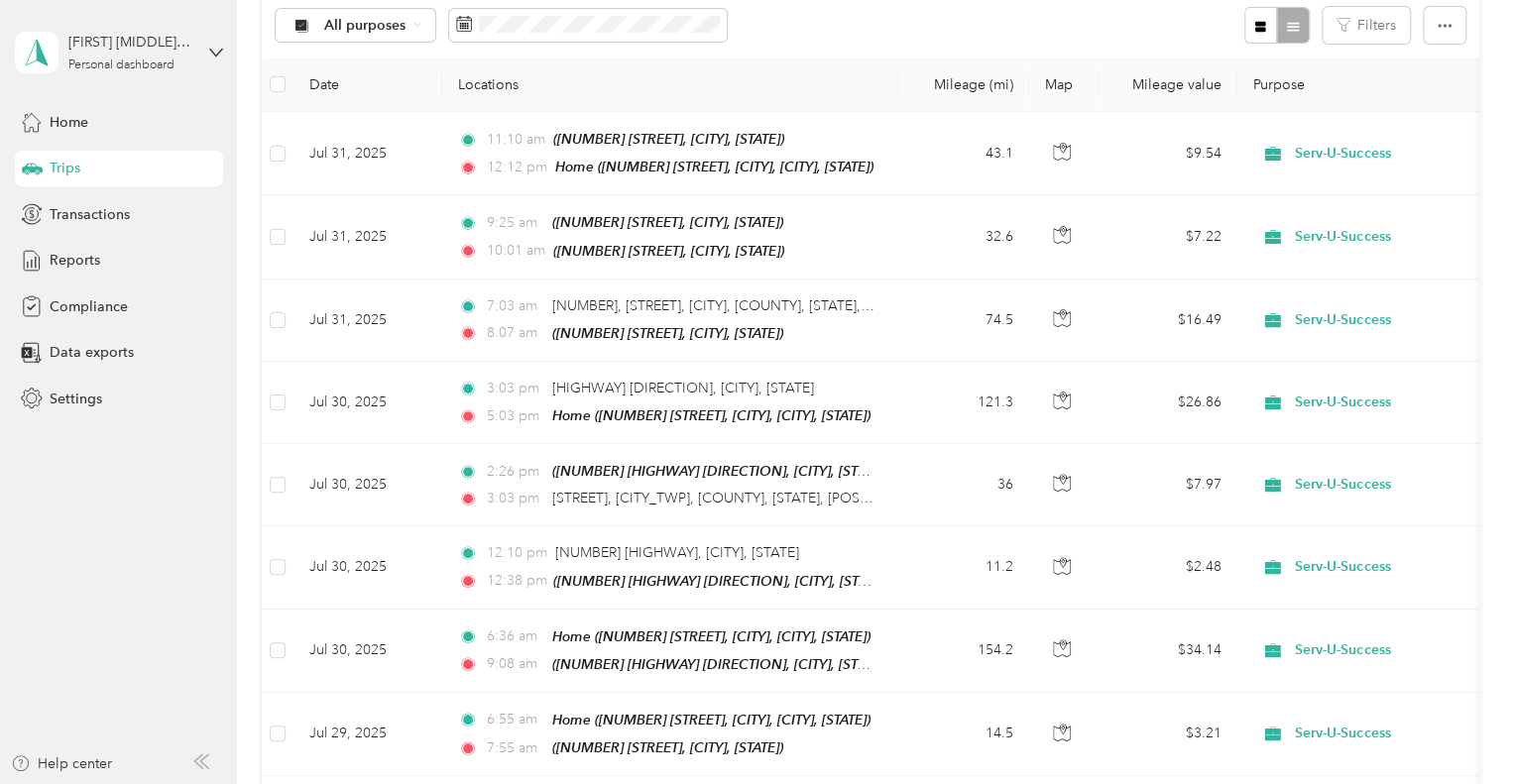 scroll, scrollTop: 12, scrollLeft: 0, axis: vertical 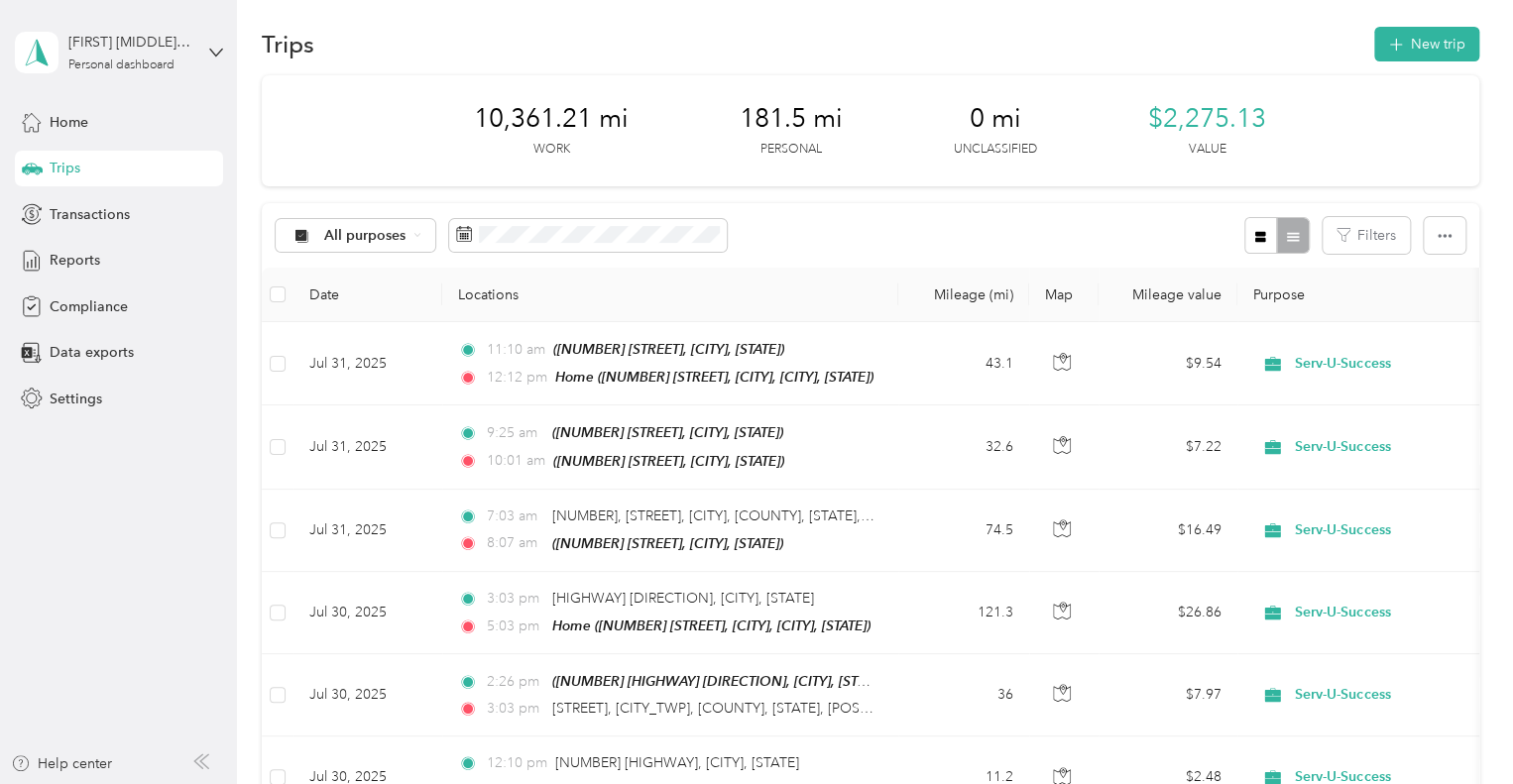 click at bounding box center (278, 294) 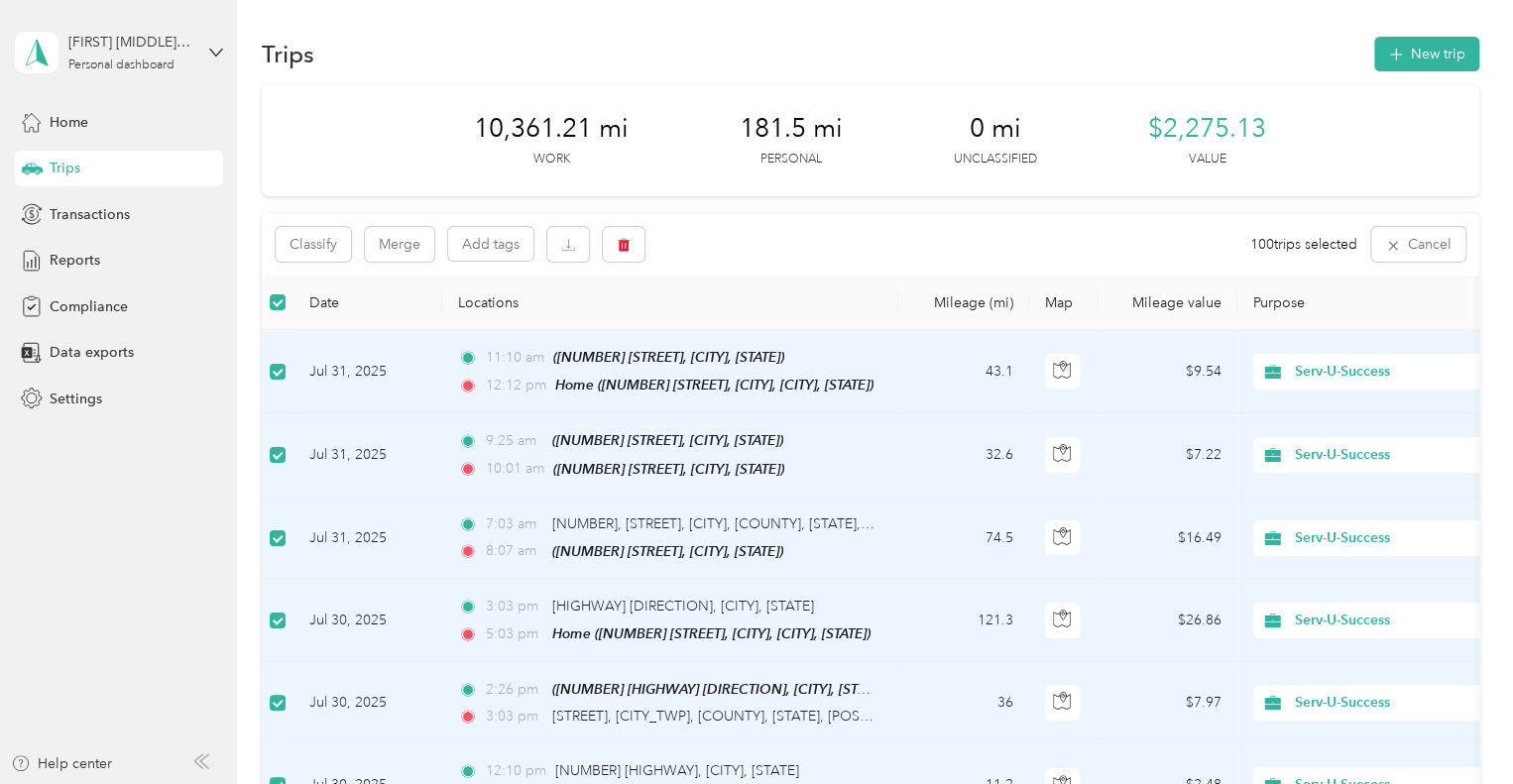 scroll, scrollTop: 0, scrollLeft: 0, axis: both 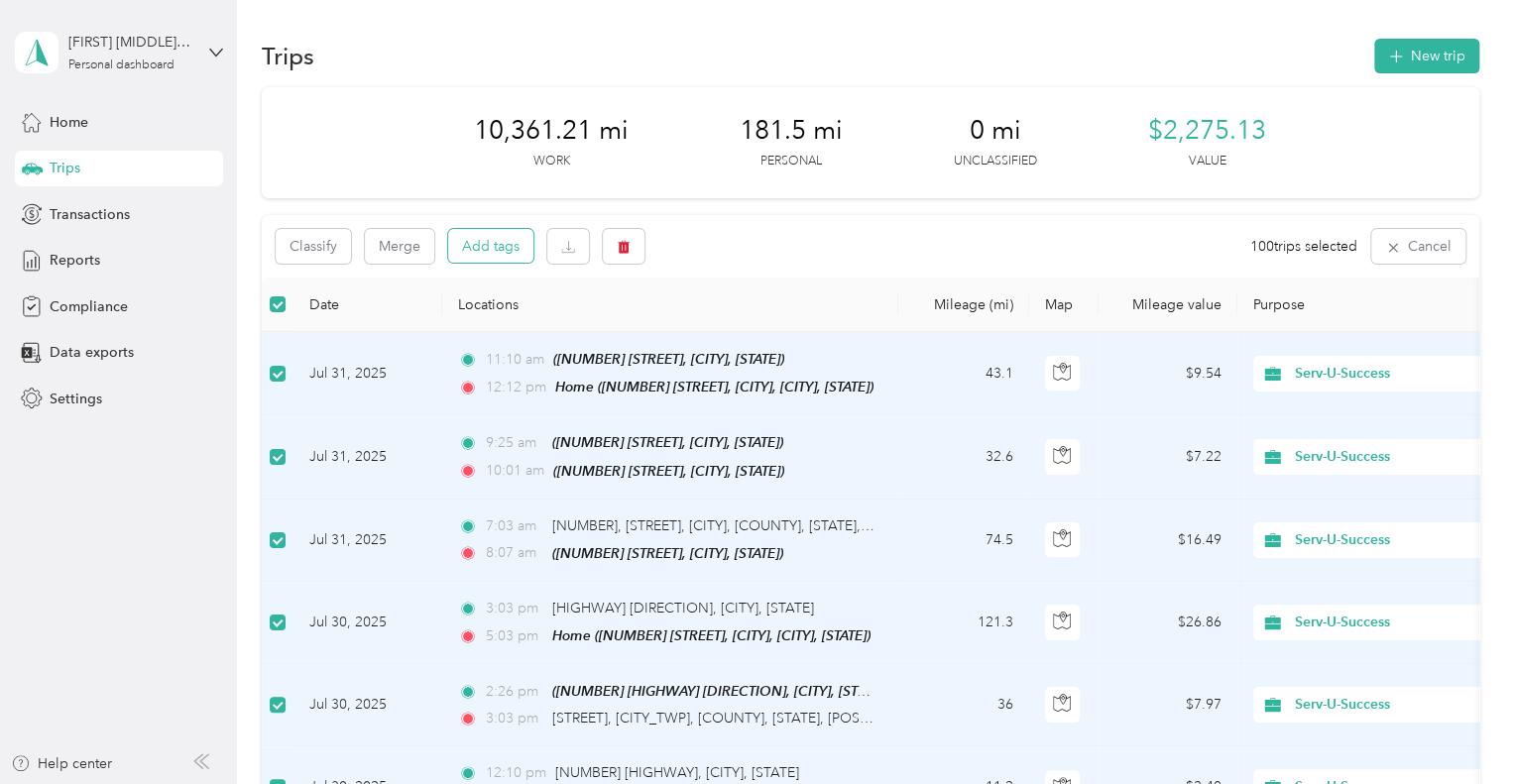 click on "Add tags" at bounding box center [491, 246] 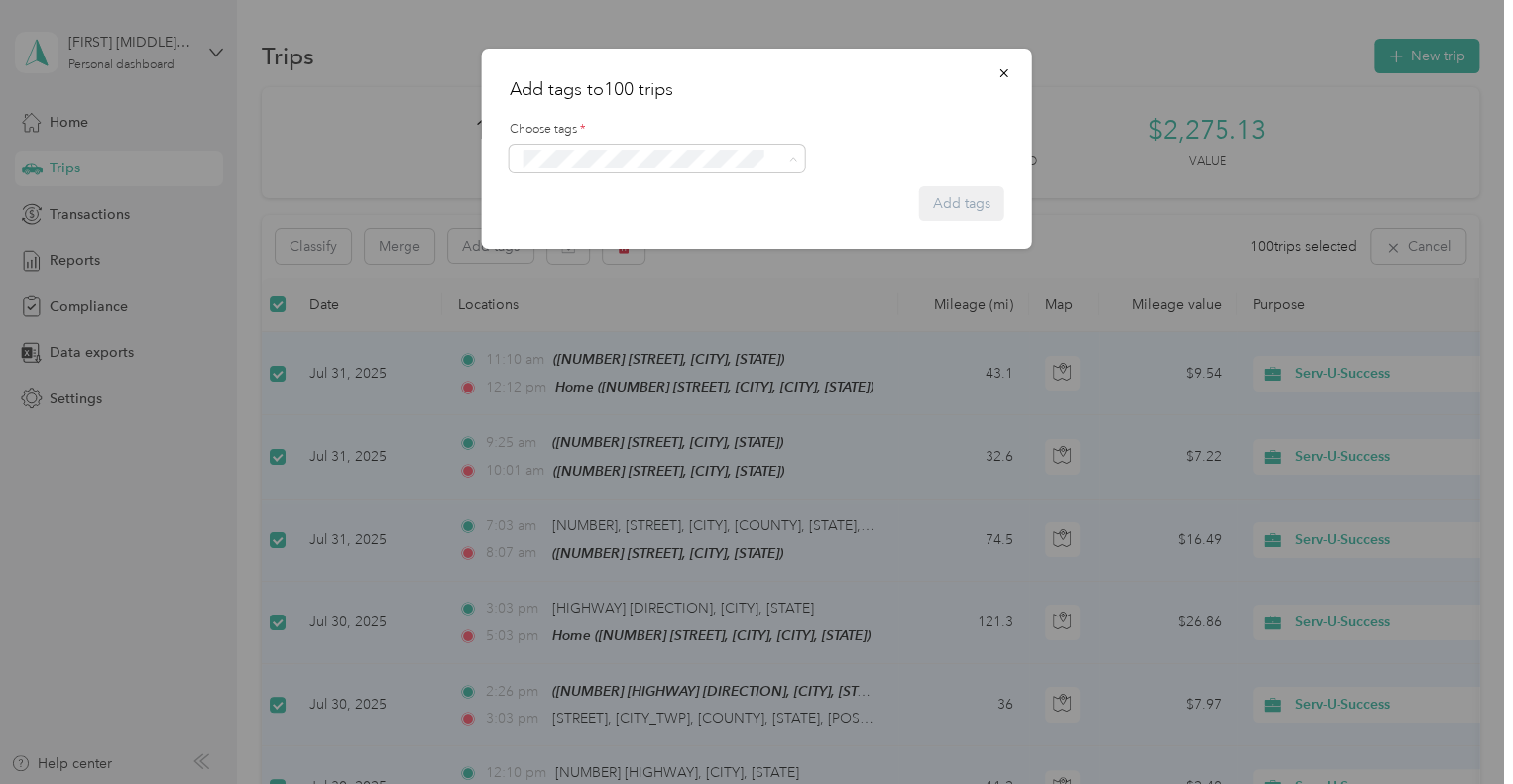 click on "Rg001" at bounding box center (554, 193) 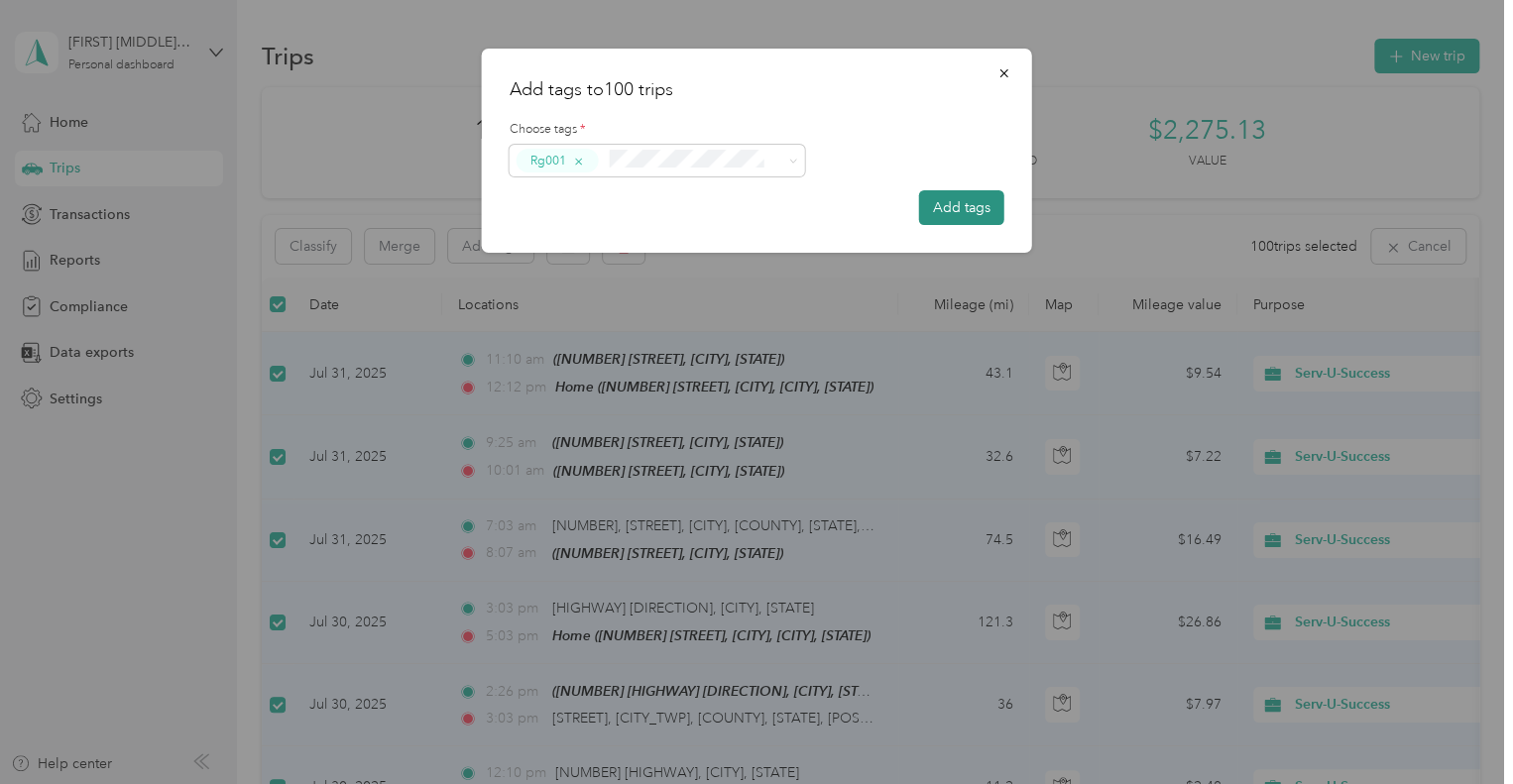 click on "Add tags" at bounding box center (962, 207) 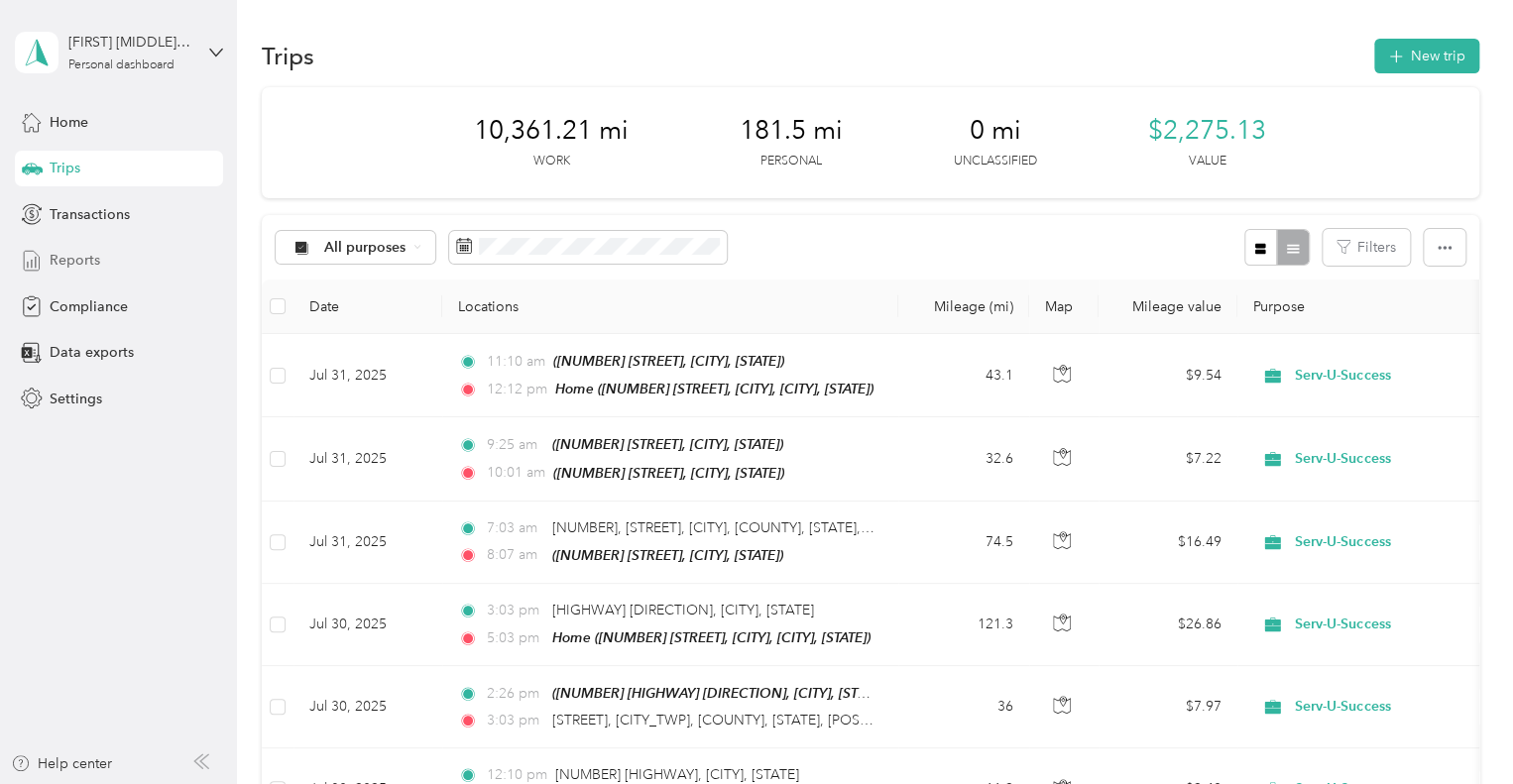 click on "Reports" at bounding box center (74, 260) 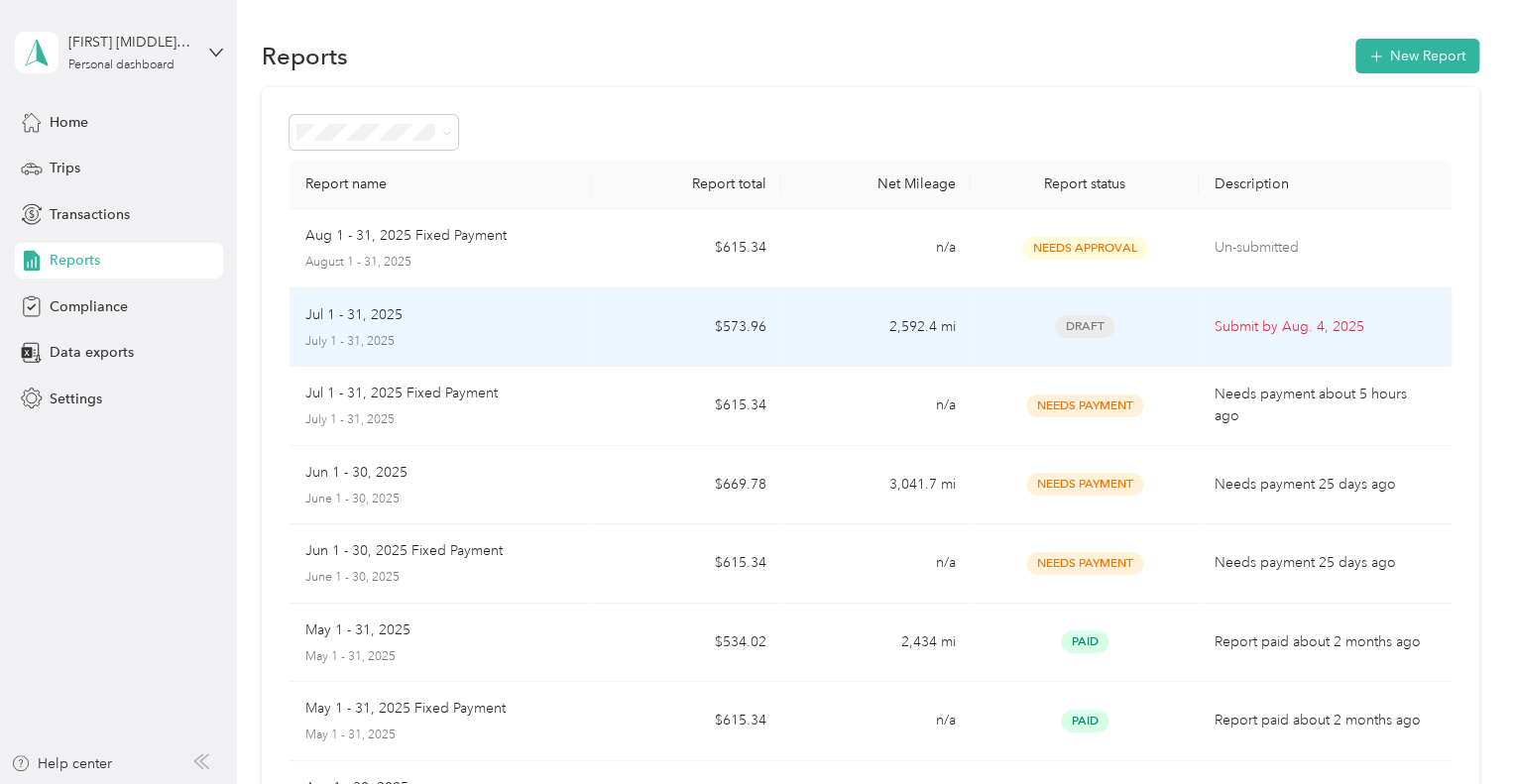 click on "Jul 1 - 31, 2025" at bounding box center (354, 315) 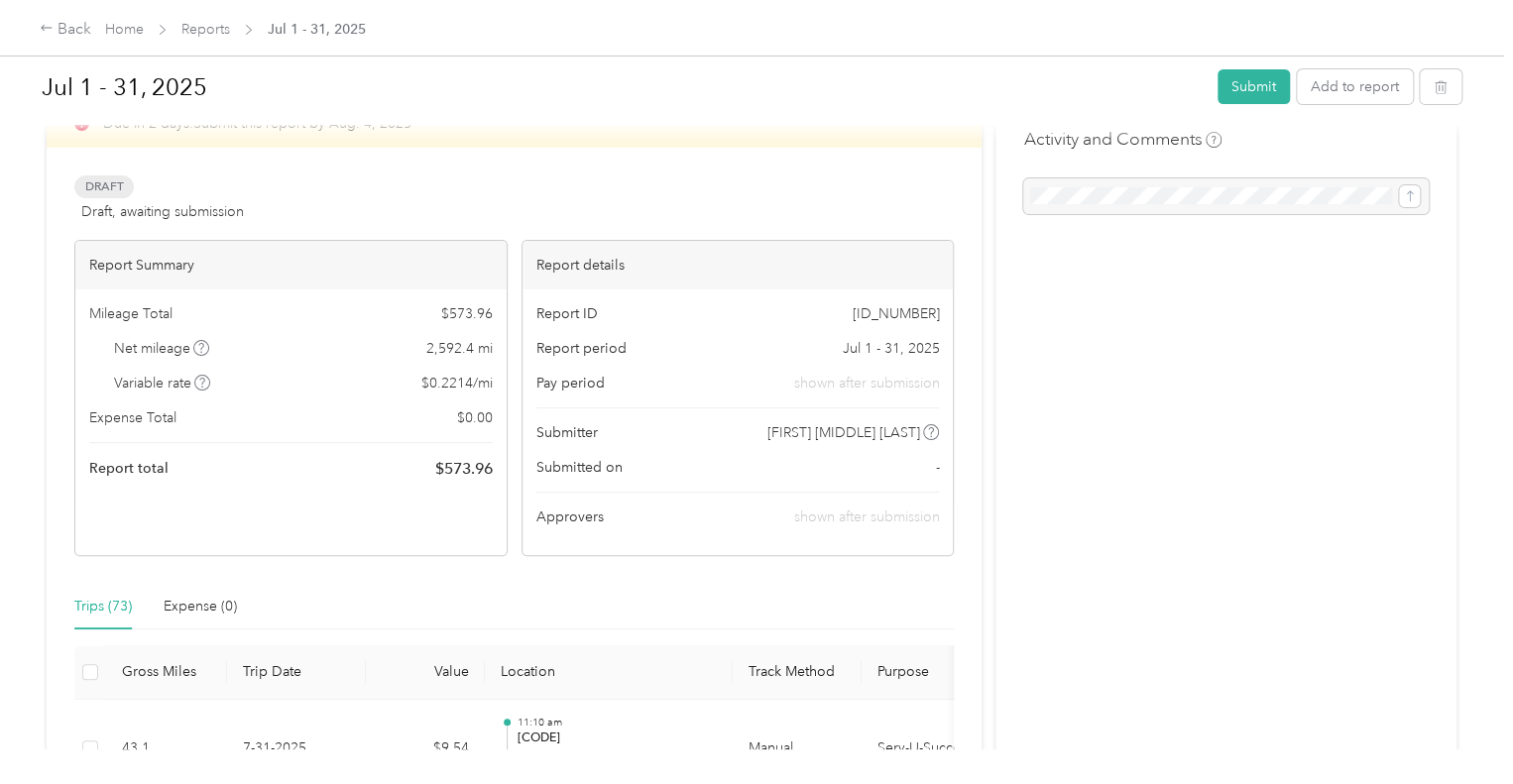 scroll, scrollTop: 0, scrollLeft: 0, axis: both 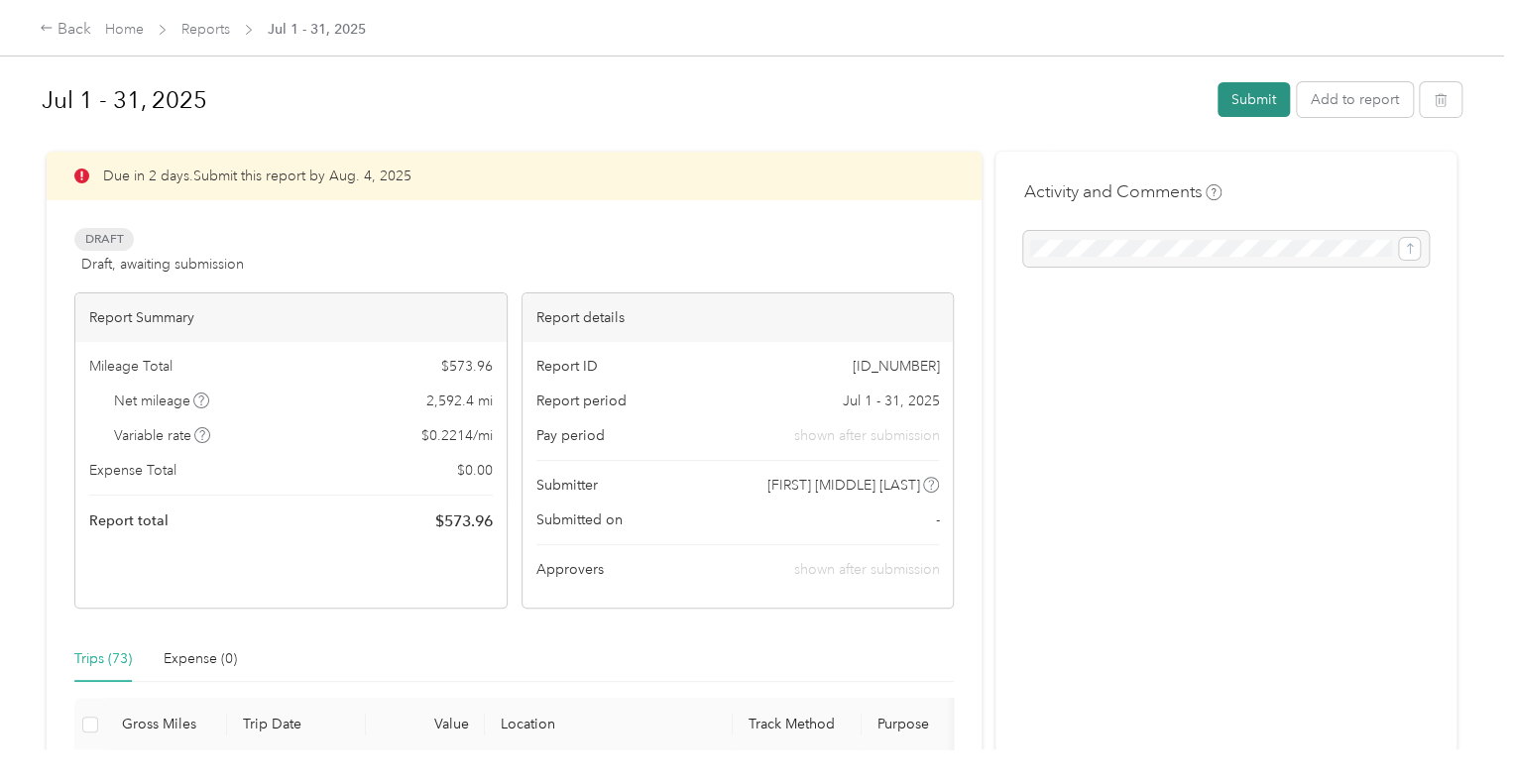 click on "Submit" at bounding box center (1253, 99) 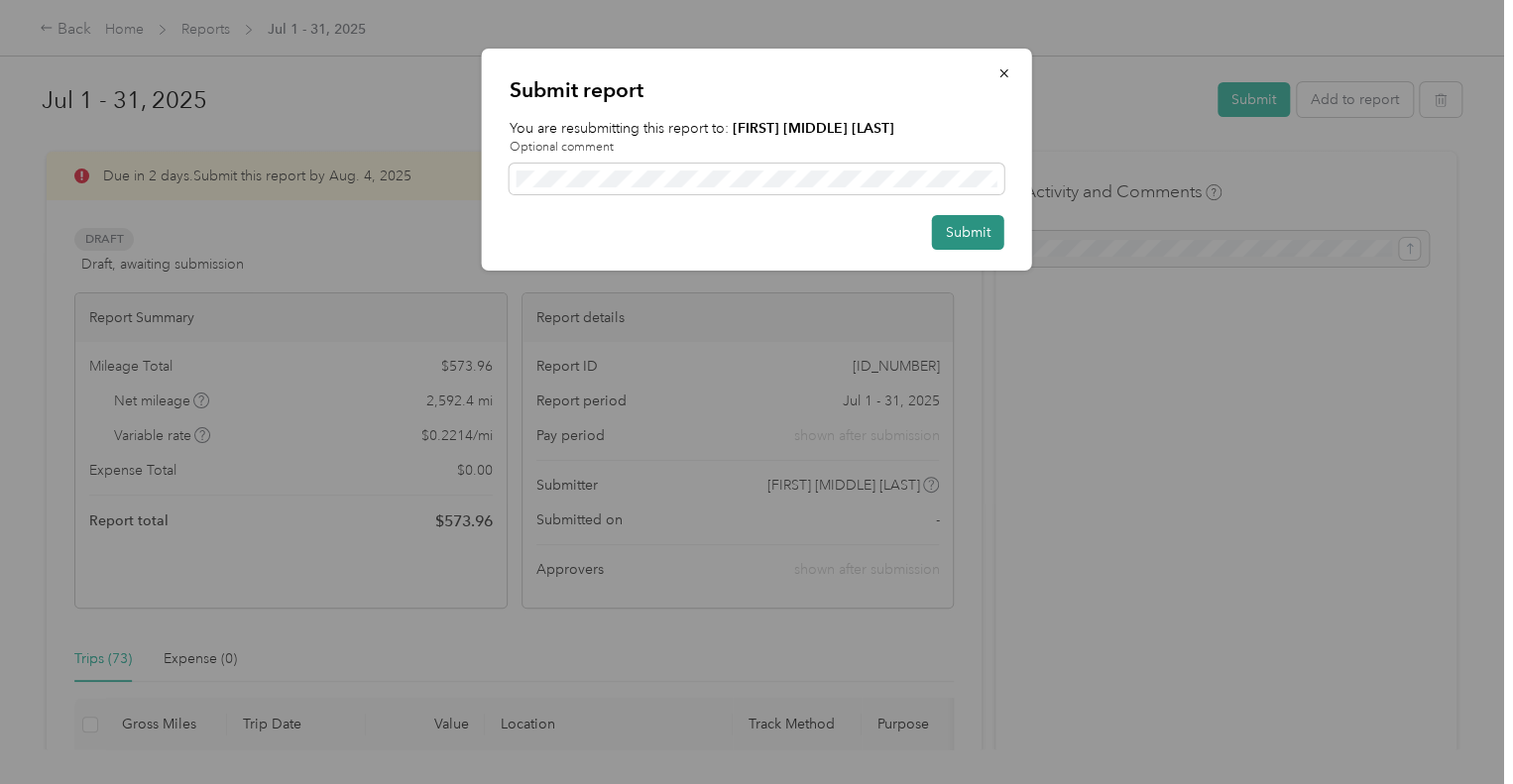 click on "Submit" at bounding box center (968, 232) 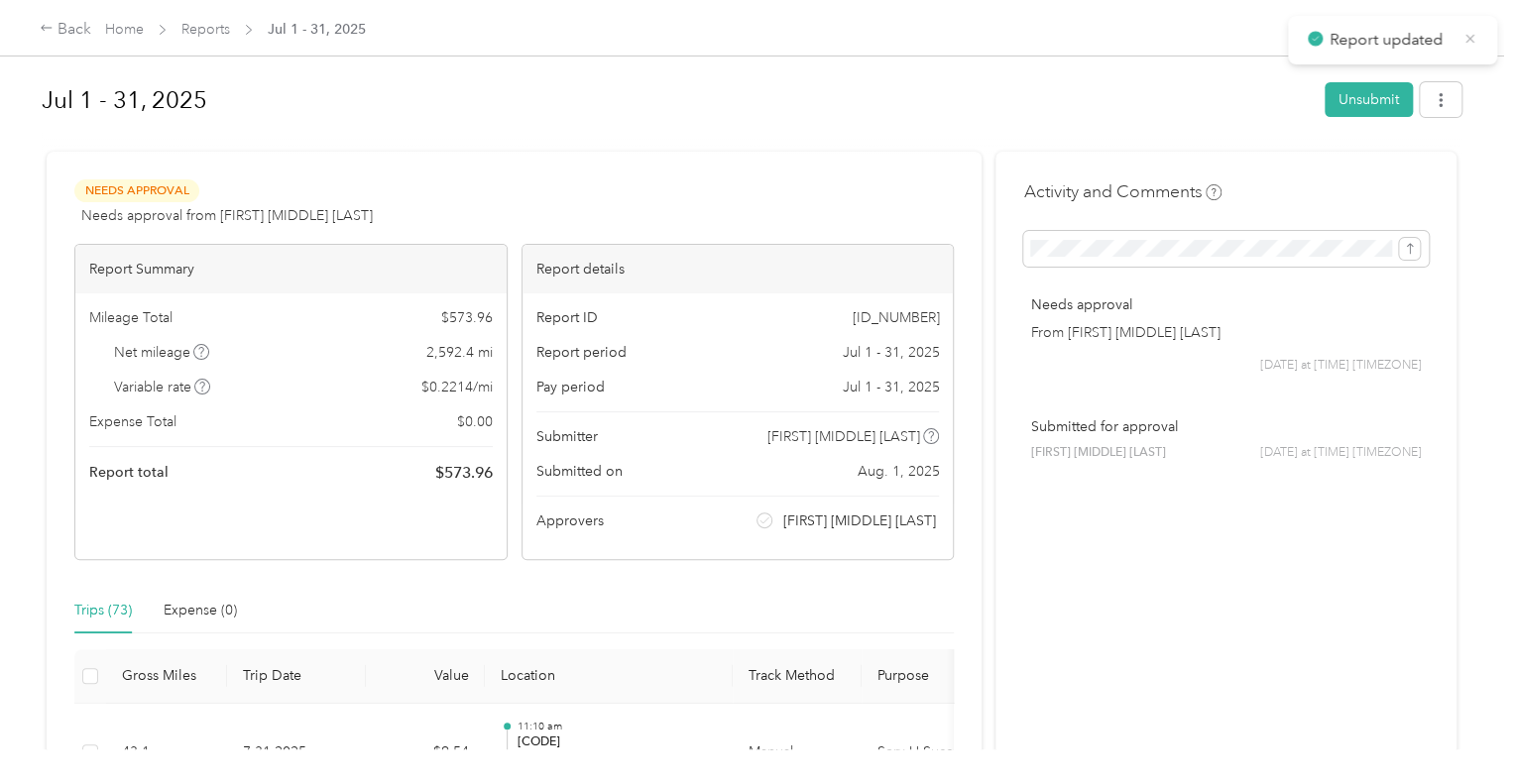 click 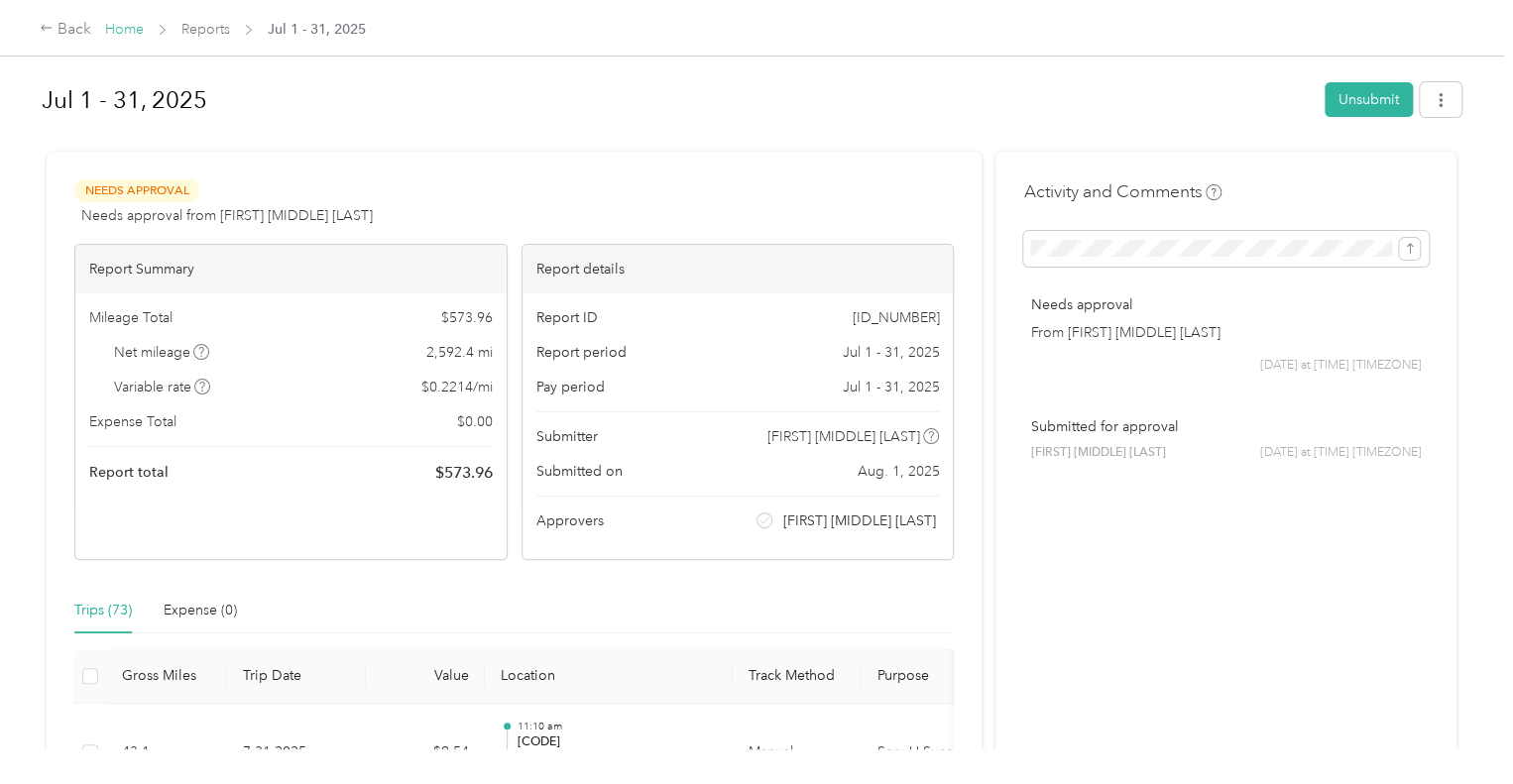 click on "Home" at bounding box center [124, 29] 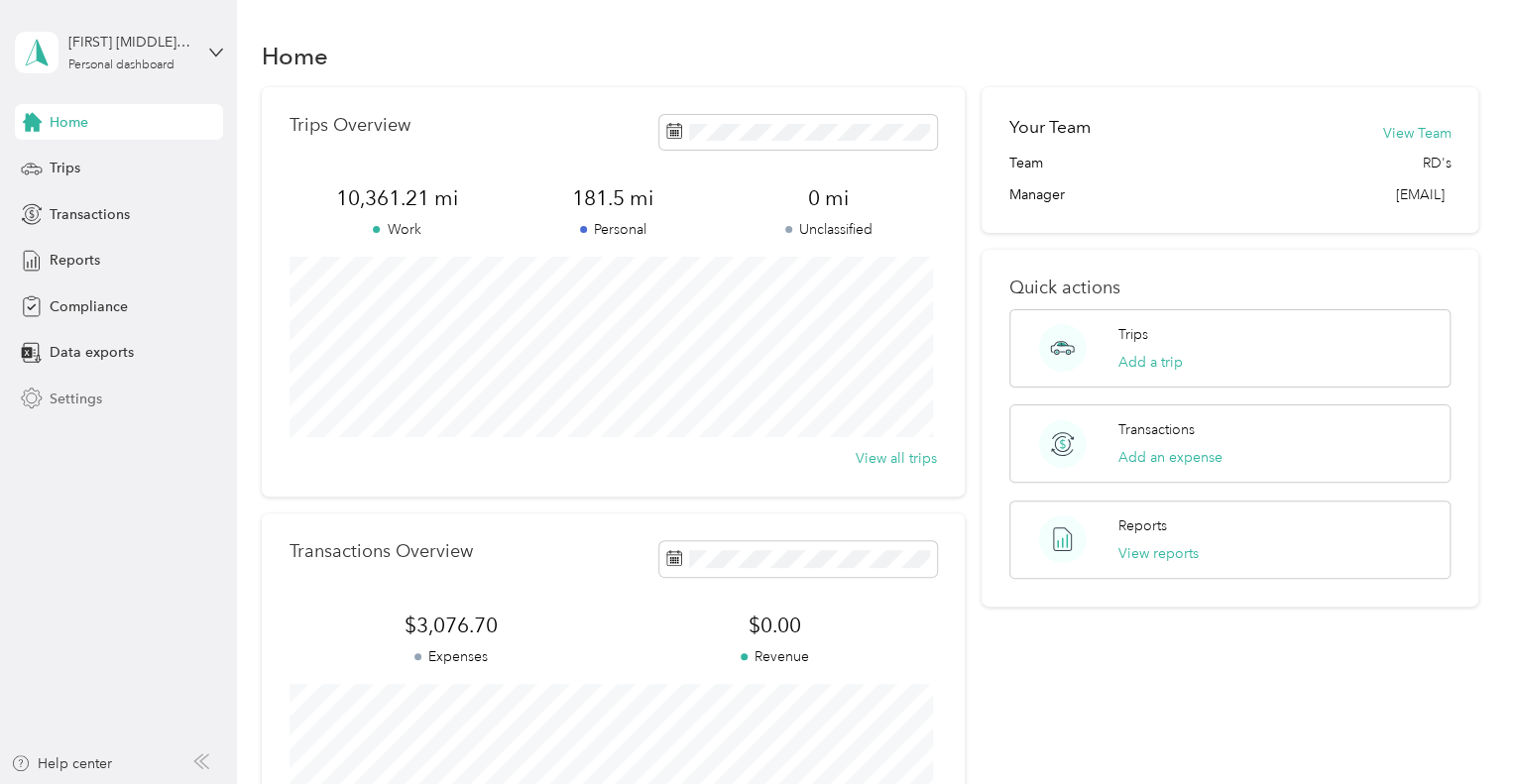 click on "Settings" at bounding box center (75, 398) 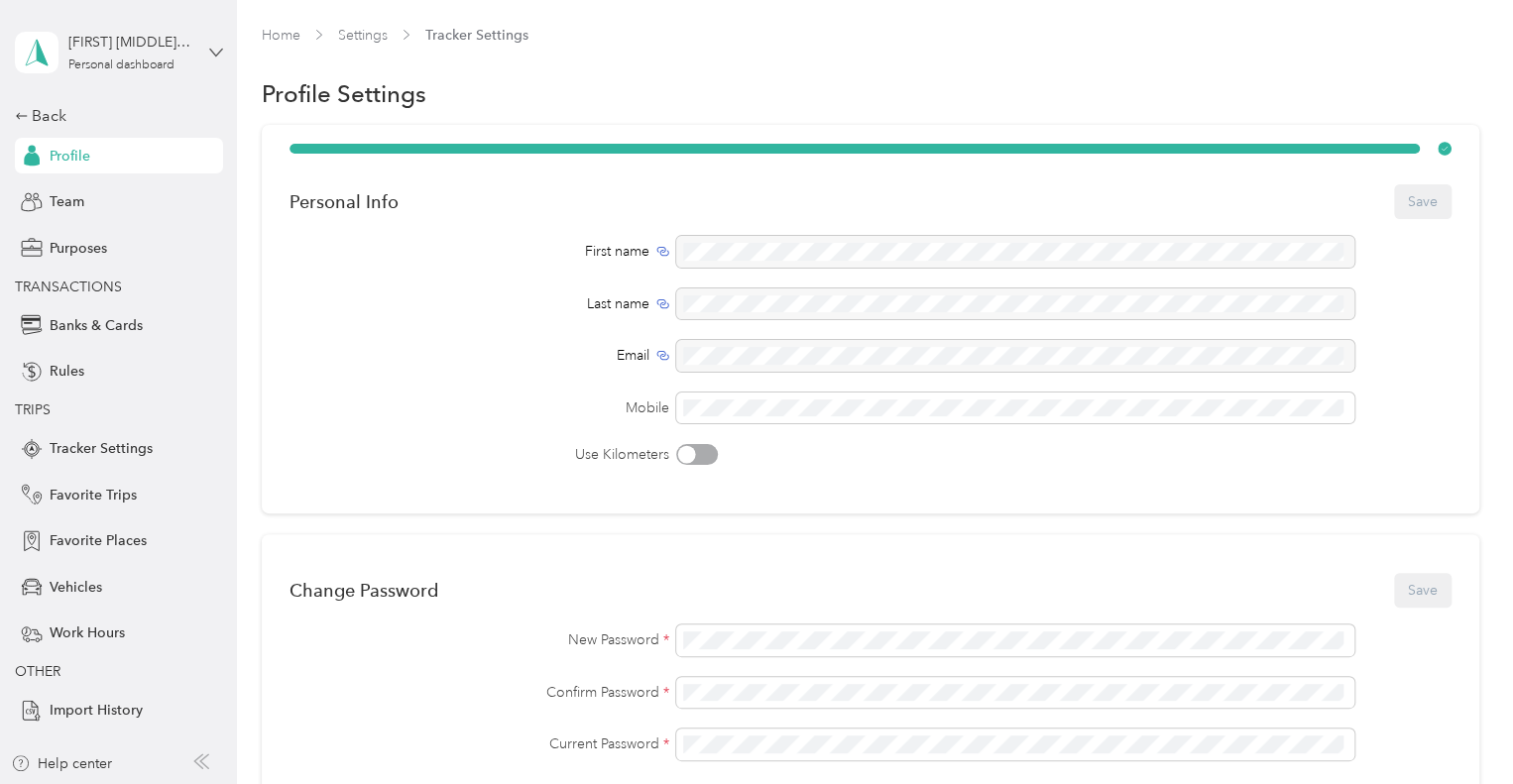 click 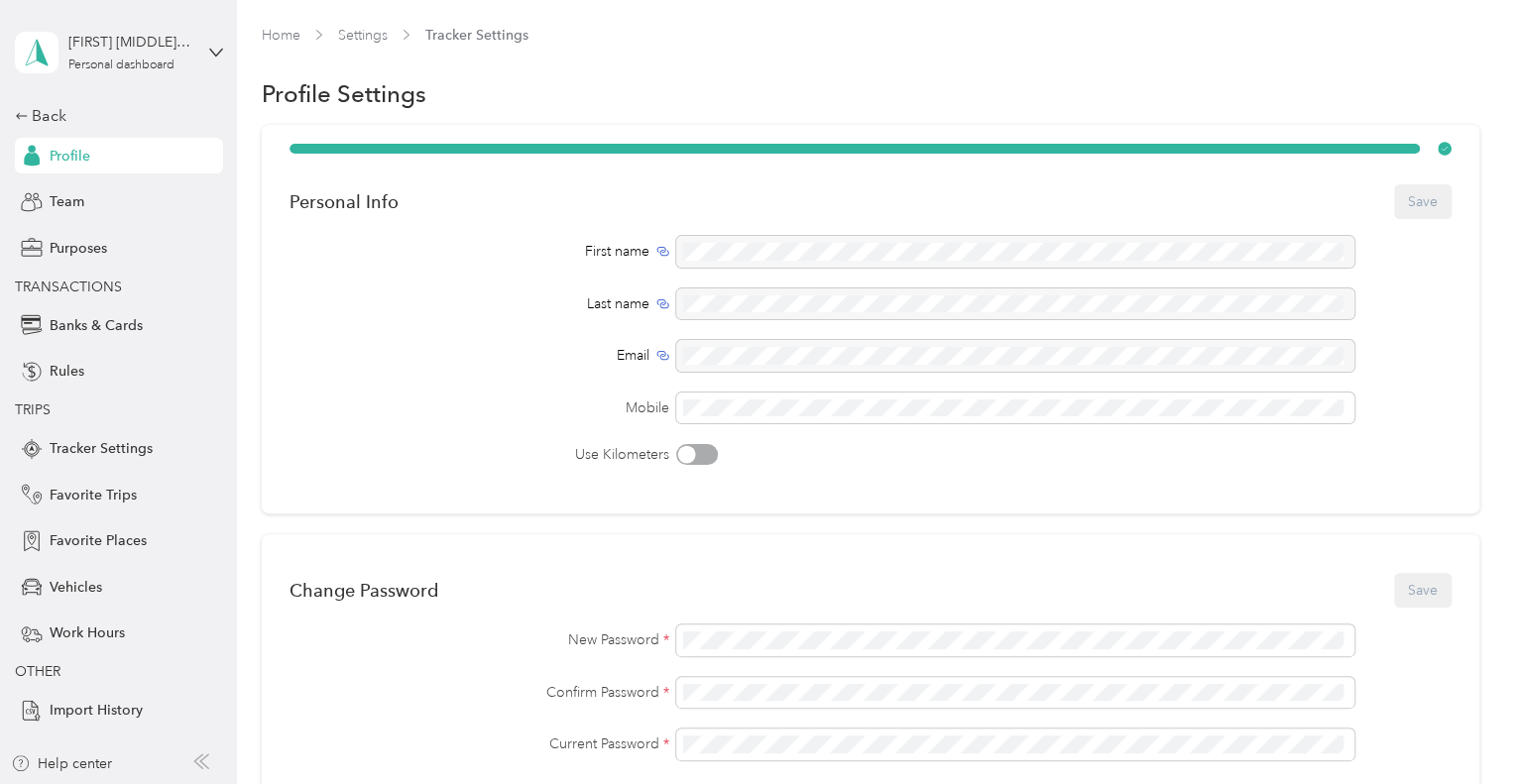 click on "You’re signed in as [EMAIL] Log out" at bounding box center (166, 136) 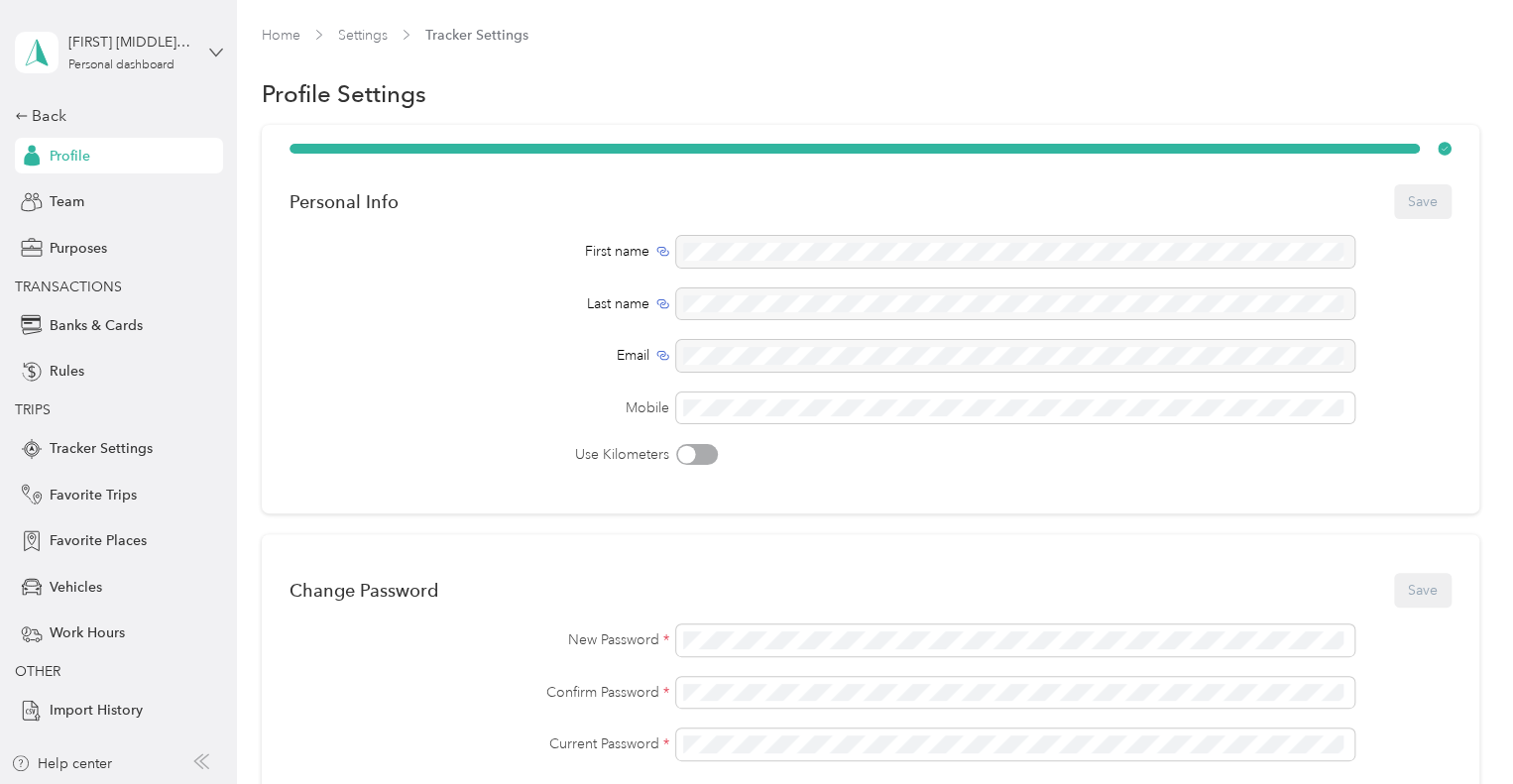 click 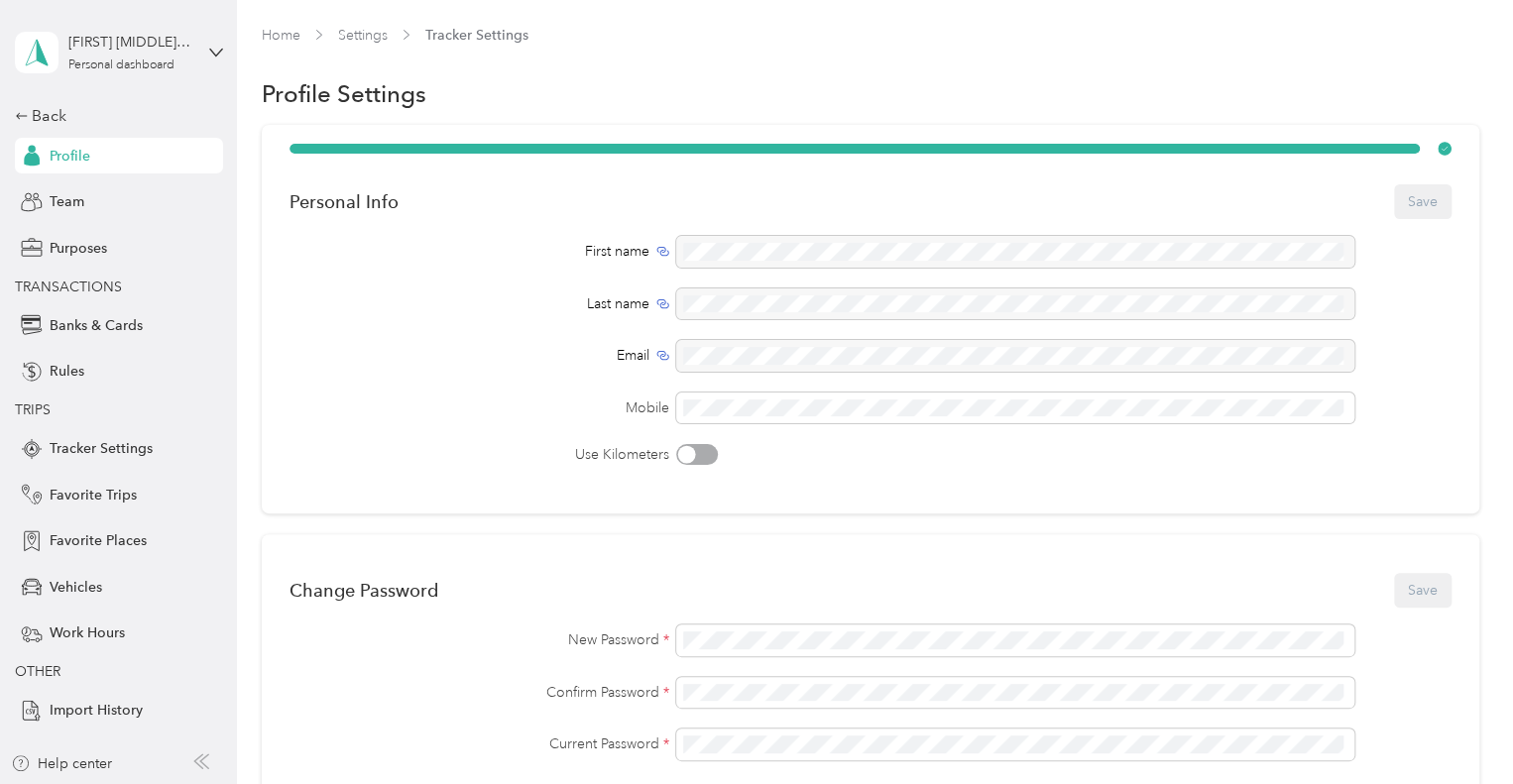 click on "Log out" at bounding box center [69, 163] 